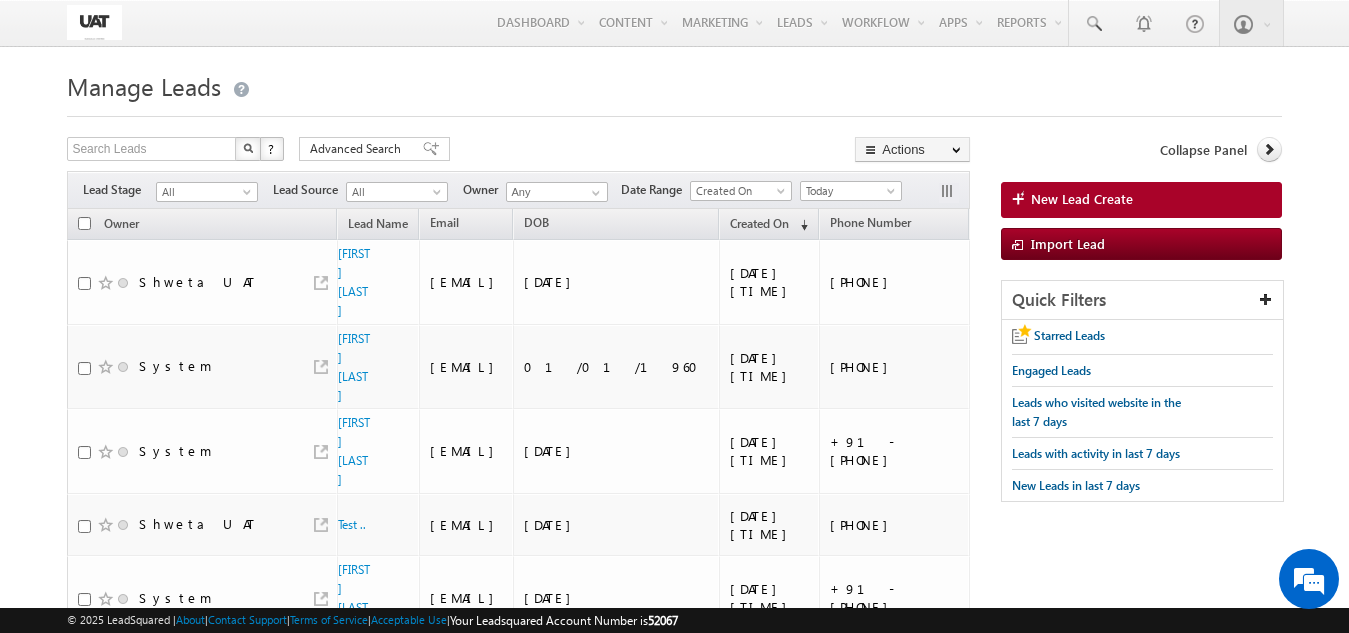 scroll, scrollTop: 0, scrollLeft: 0, axis: both 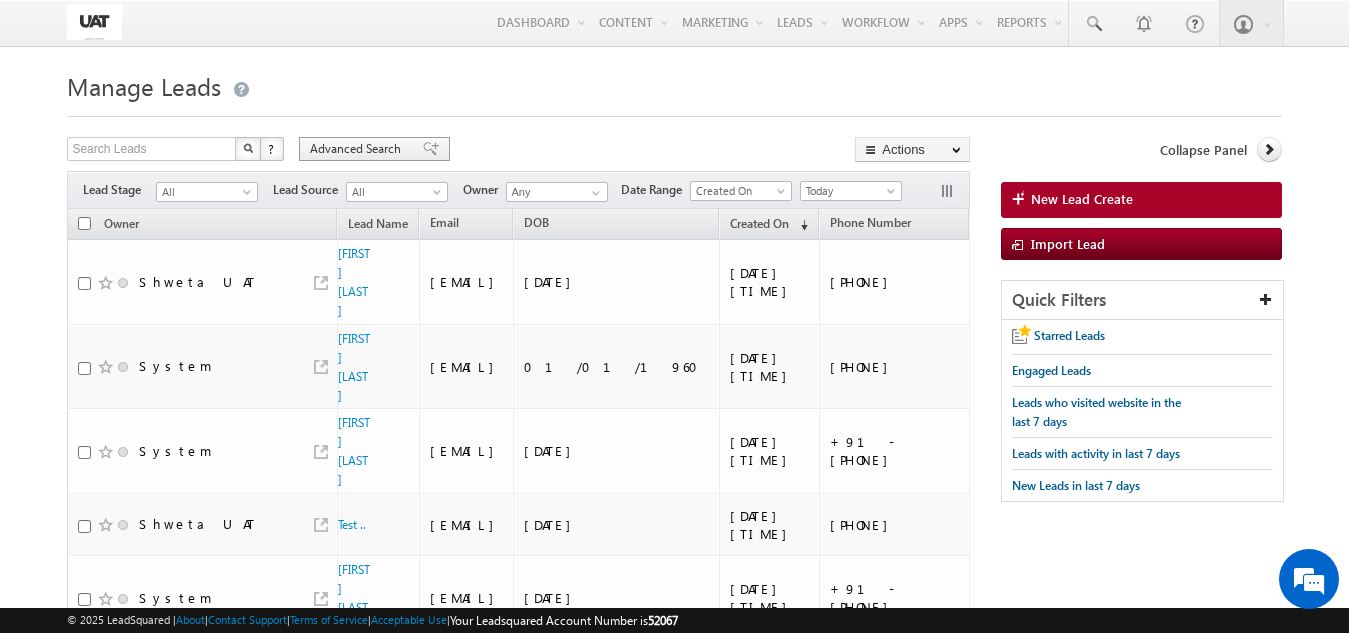 click on "Advanced Search" at bounding box center (358, 149) 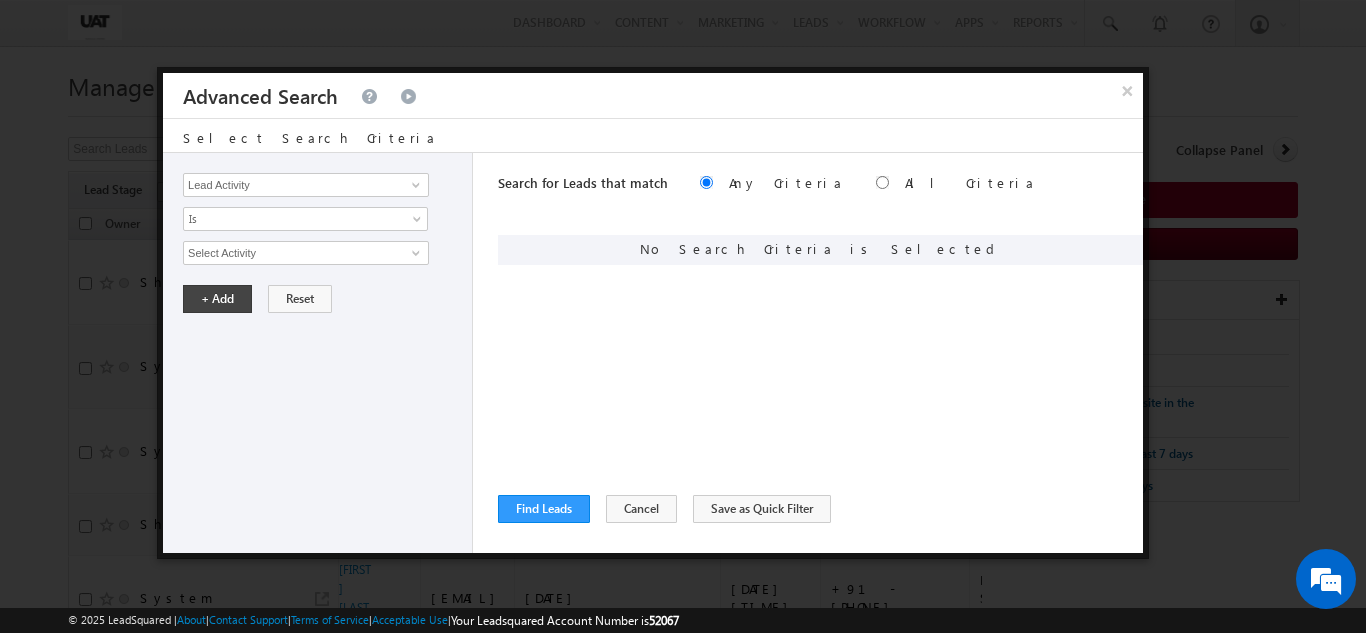 click on "Lead Activity Task Sales Group  Prospect Id 29 Jul Open Leads 30 days not converted 5 percentage Discount 90Days_closed_leads Aadhar Authentication Aadhar PAN linking status Accidental Death Benefit Account holder Name Account No Account number Account Type Accumulation Period Ace Source Map Actual Annual Income as per CC Add On Benefits Address 1 Address 2 Address Proof Address Proof Reject Reason Age Age Proof  Age Proof  Reject Reason Alternate Email Alternate Mobile Alternate Name Alternate Phone Number Amount after discount Annual Income Appointee Appointee DOB Appointee Full Name Appointee Mob no Appointee number Appointee Relation Assisted Auto Disposition Auto ECS Backdation date Balanced Bank verification status_Success_Failure Best Disposition Bonus Option Bot Flag BOT Pitch Product Bot Transfer Business Call Back Busy Attempts Call Back Busy Counter Call Centre Agent Name call recommendation Callback to Customer Day Callback to Customer Time Campaign Code Category" at bounding box center [318, 353] 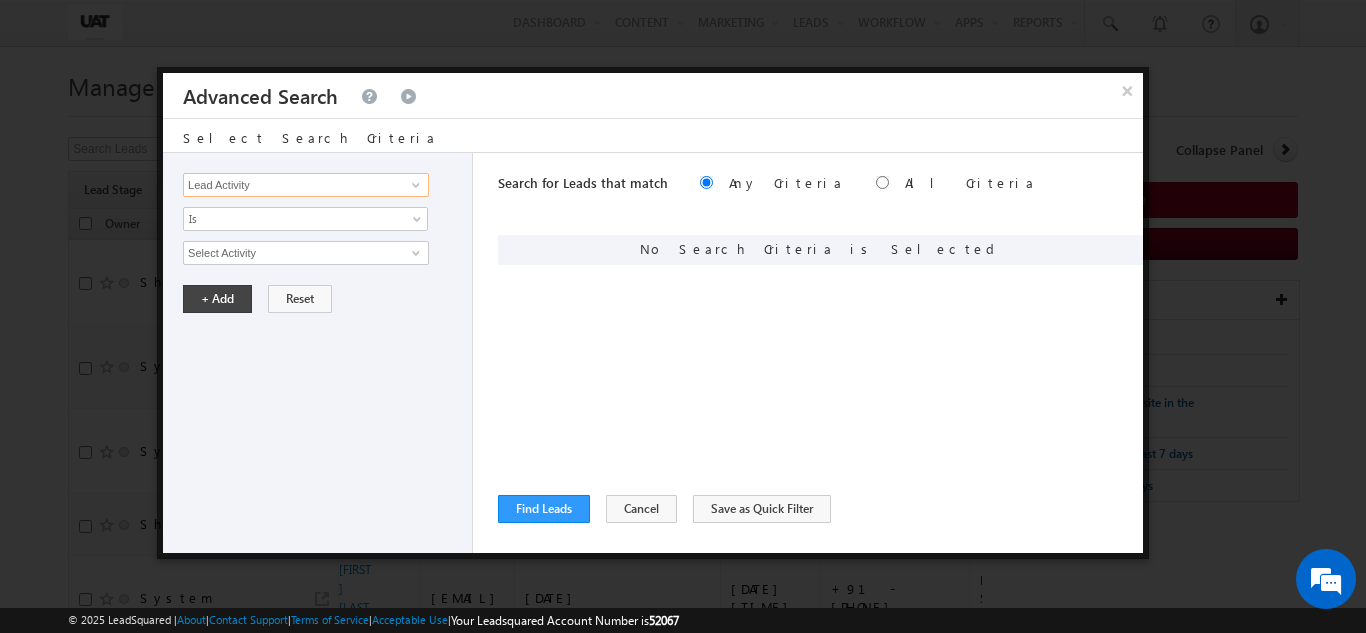click on "Lead Activity" at bounding box center (306, 185) 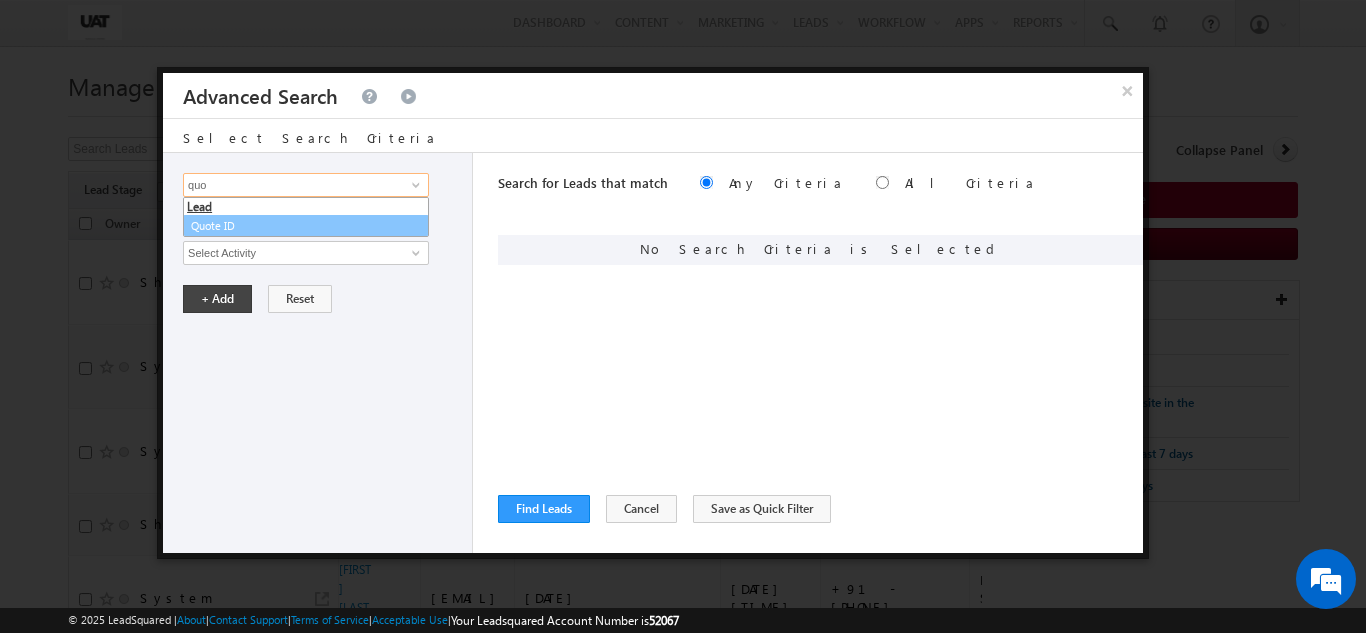 click on "Quote ID" at bounding box center (306, 226) 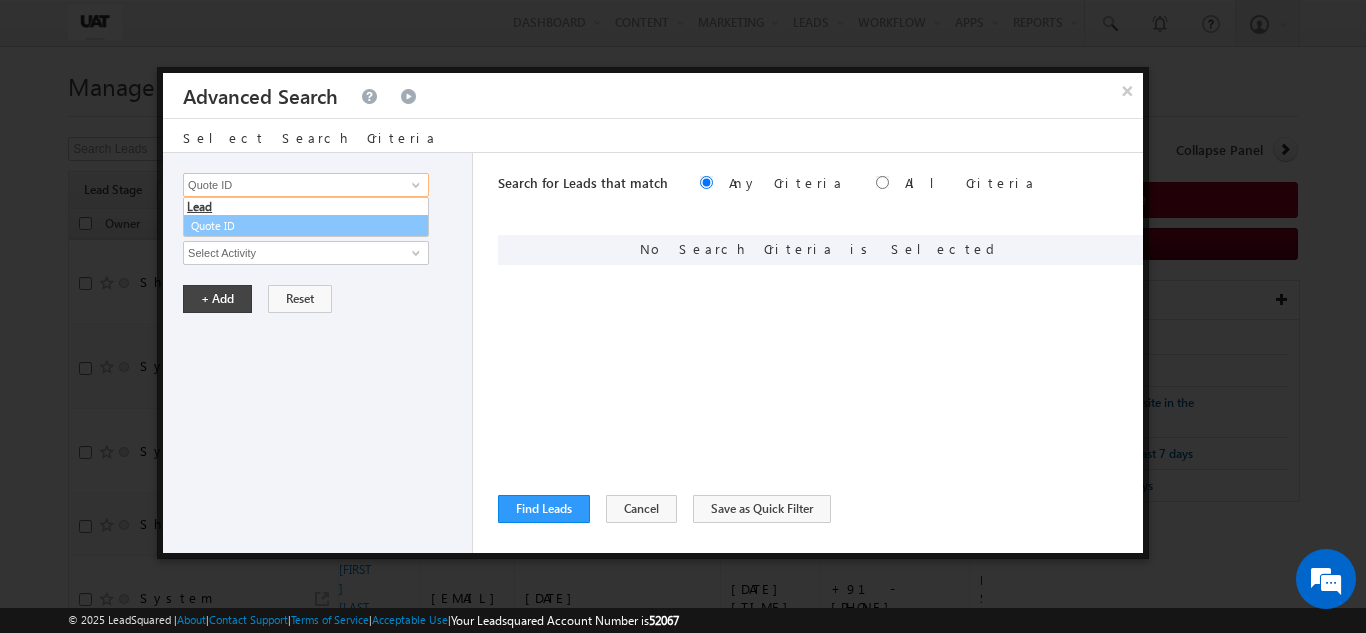 type on "Quote ID" 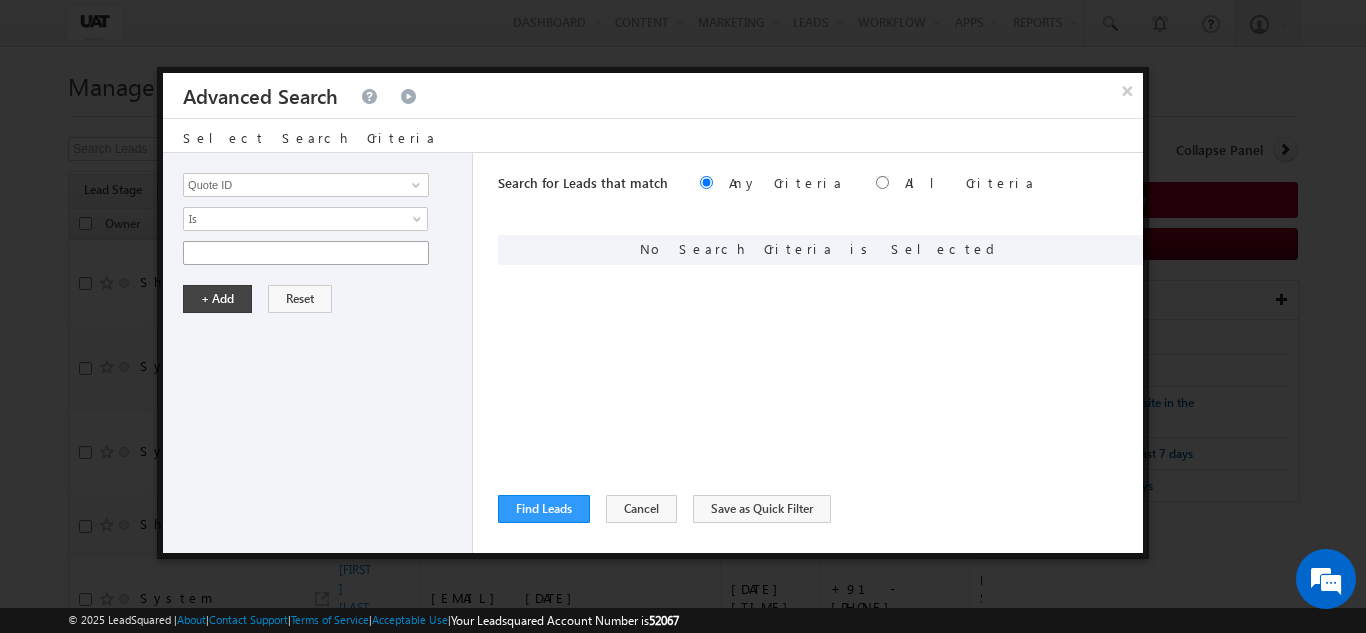 click at bounding box center [306, 253] 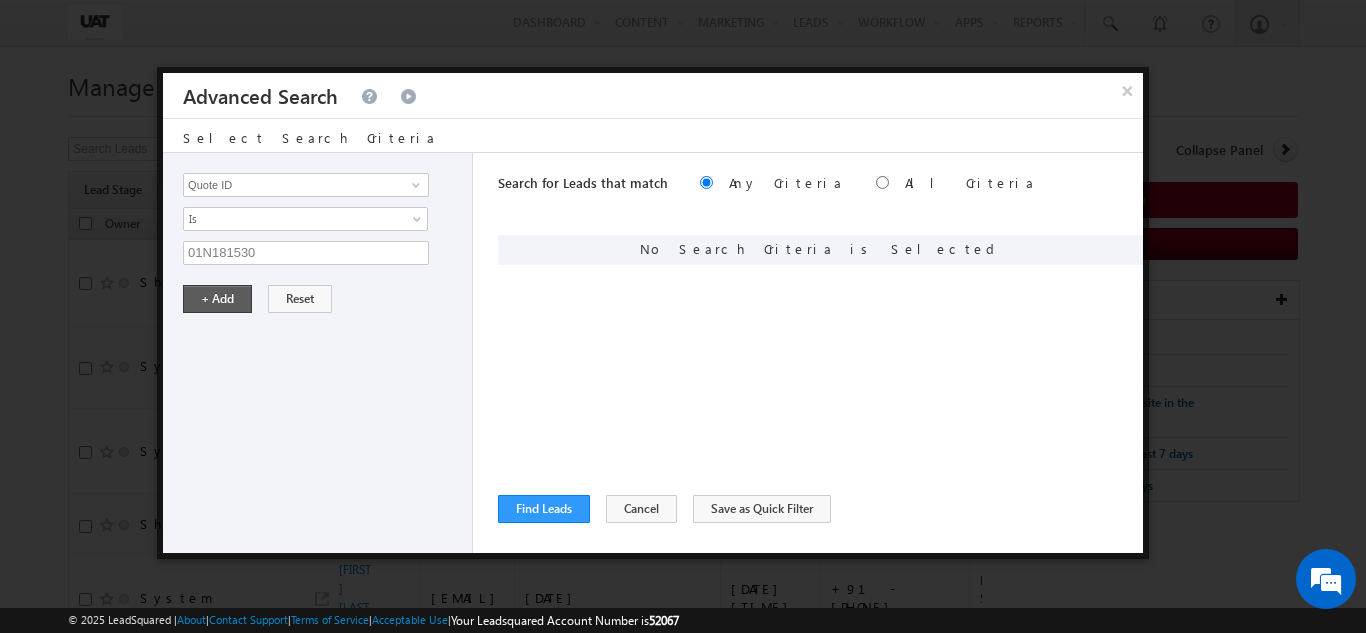 type on "01N181530" 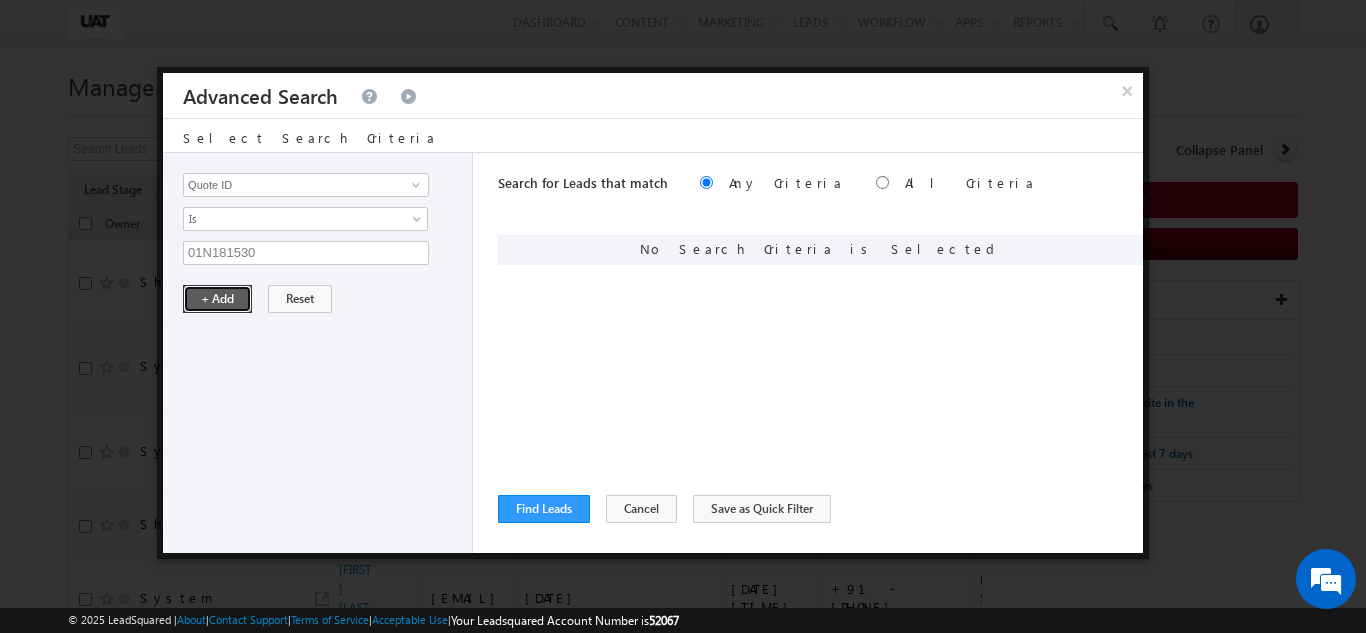 click on "+ Add" at bounding box center (217, 299) 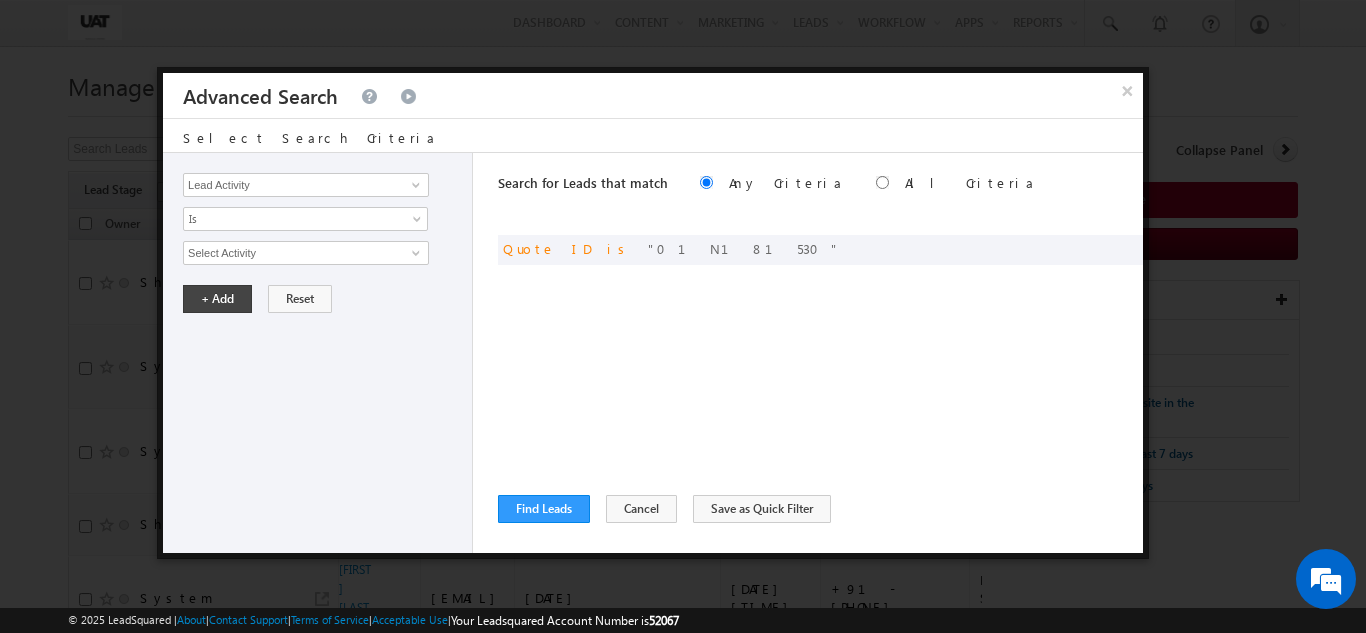 click on "Search for Leads that match
Any Criteria
All Criteria
Note that the current triggering entity  is not considered  in the condition
If more than one opportunities are returned, the opportunity which is  most recently created  will be considered.
Descending
Ascending
or  Quote ID   is   01N181530
ReLoad" at bounding box center (820, 353) 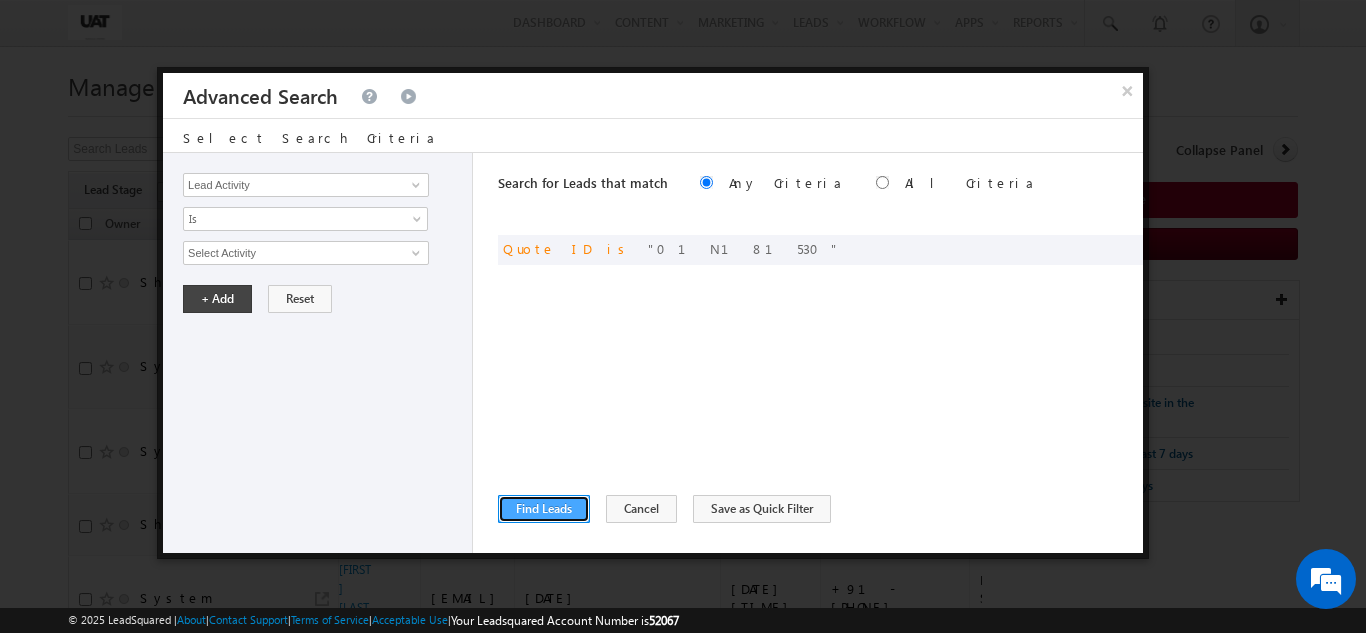 click on "Find Leads" at bounding box center [544, 509] 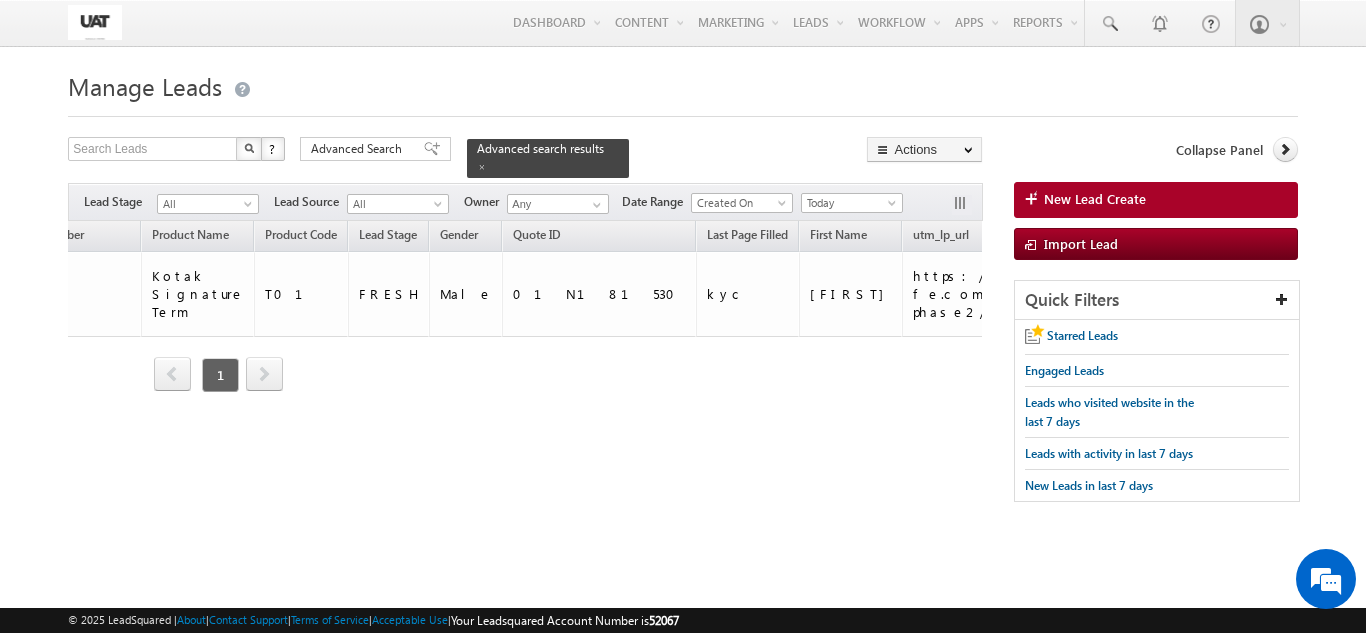 scroll, scrollTop: 0, scrollLeft: 725, axis: horizontal 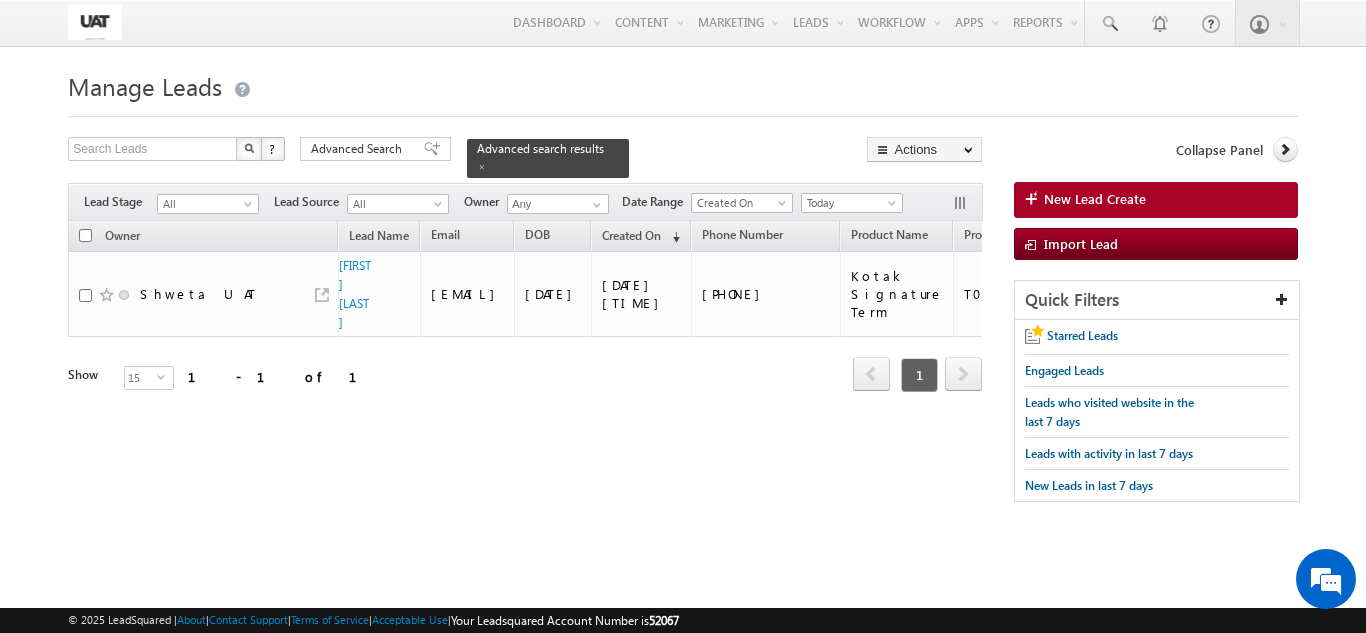 click on "Search Leads X ?   1 results found
Advanced Search
Advanced Search
Advanced search results
Actions" at bounding box center (682, 329) 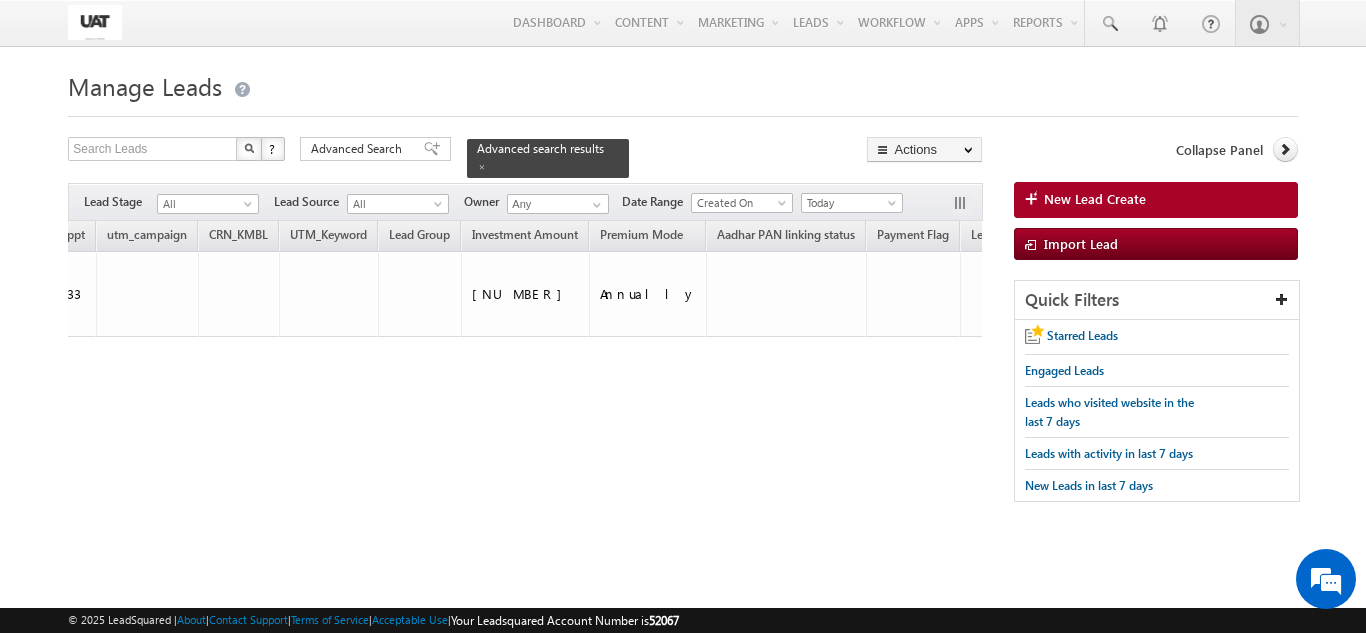 scroll, scrollTop: 0, scrollLeft: 0, axis: both 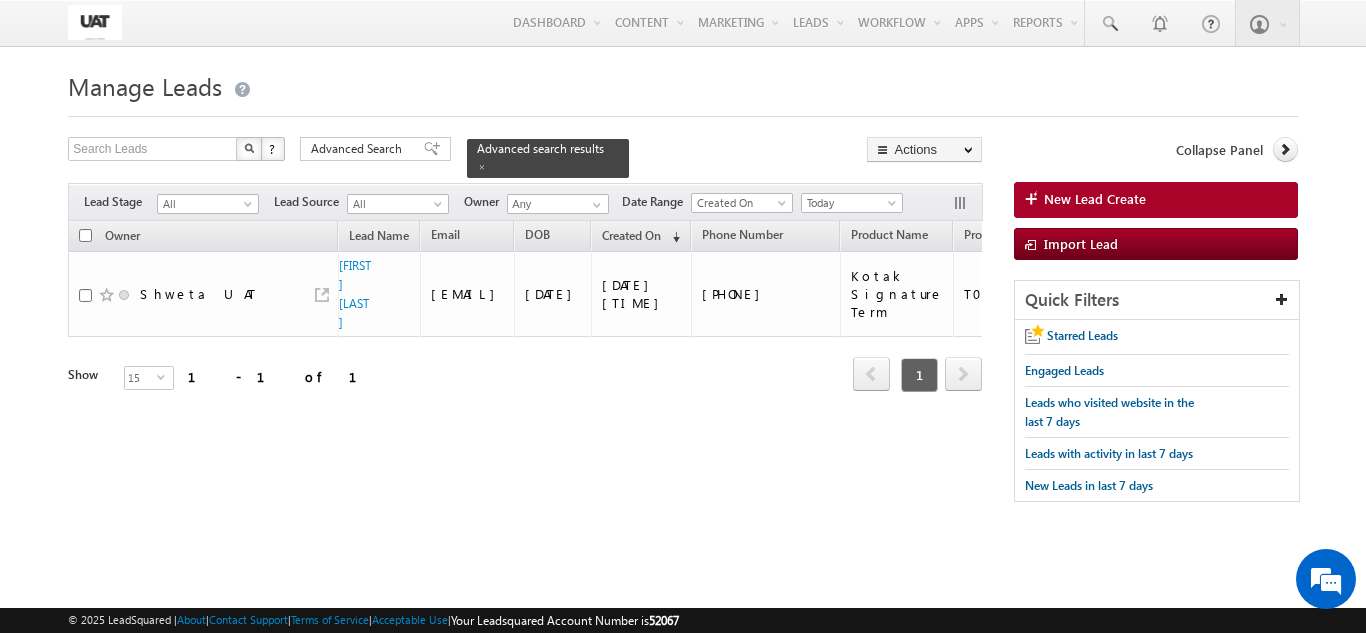 click on "Search Leads X ?   1 results found
Advanced Search
Advanced Search
Advanced search results
Actions" at bounding box center (682, 329) 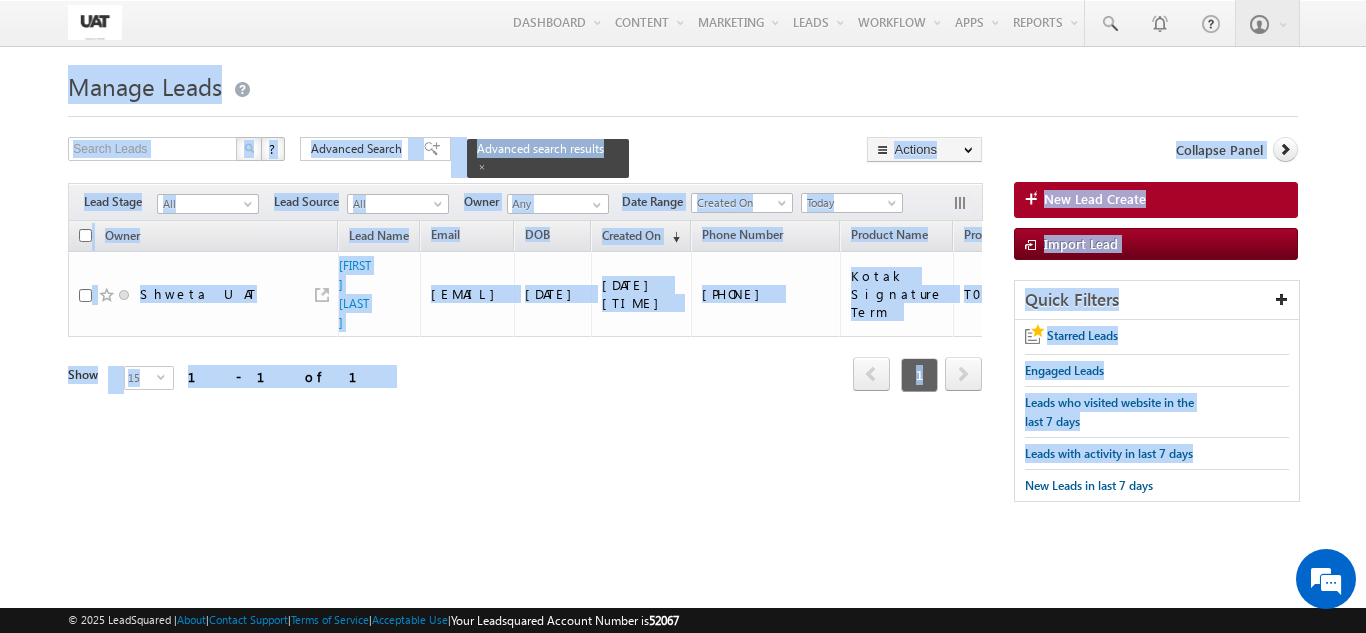 drag, startPoint x: 38, startPoint y: 54, endPoint x: 954, endPoint y: 633, distance: 1083.6499 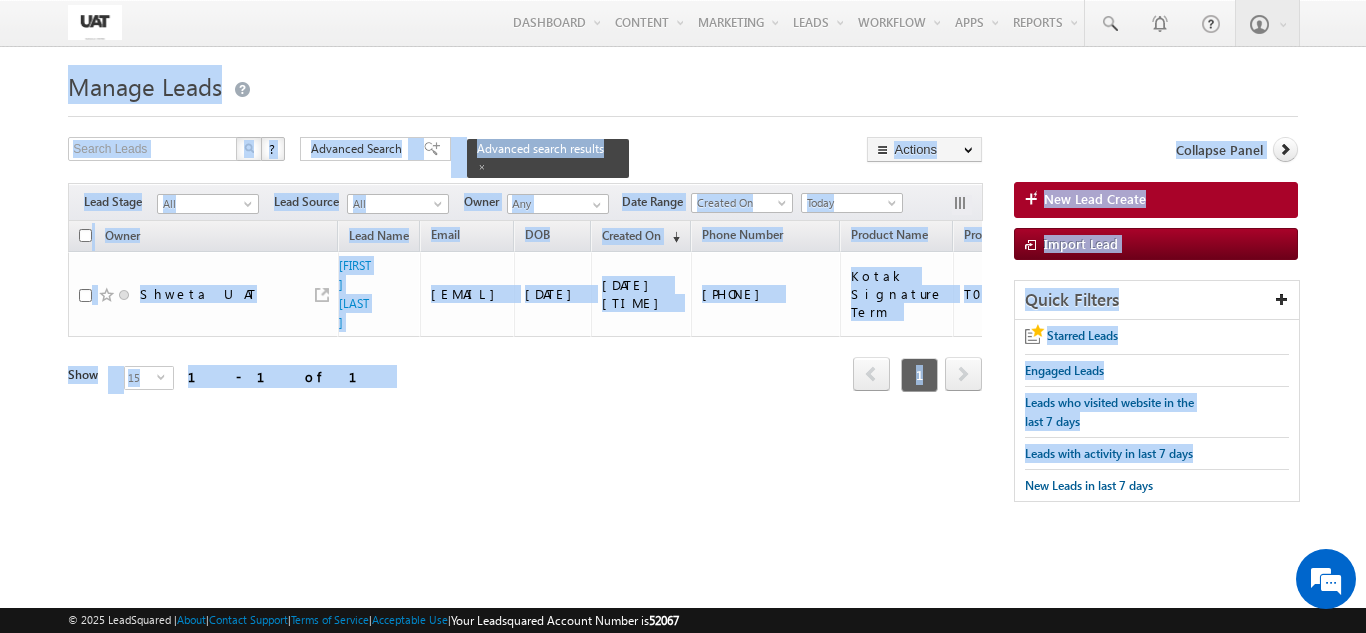 scroll, scrollTop: 0, scrollLeft: 3745, axis: horizontal 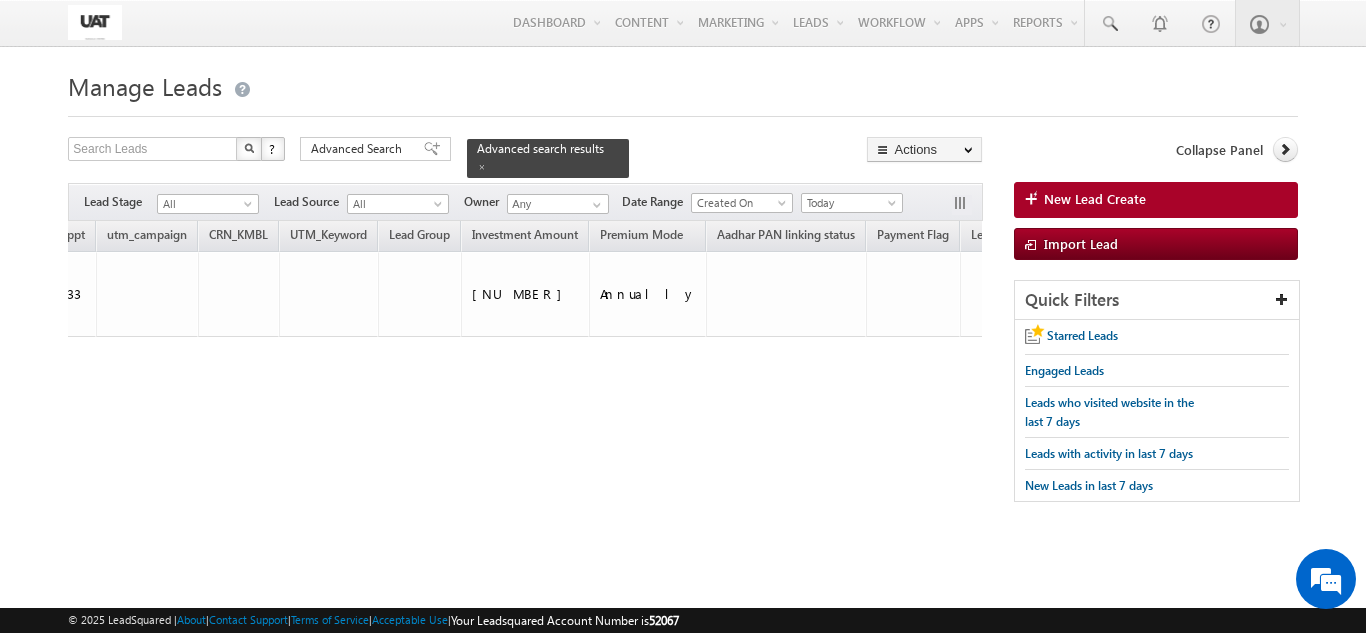 click on "Manage Leads
New Lead Create
Search Leads X ?   1 results found
Advanced Search
Advanced Search
Advanced search results" at bounding box center (682, 315) 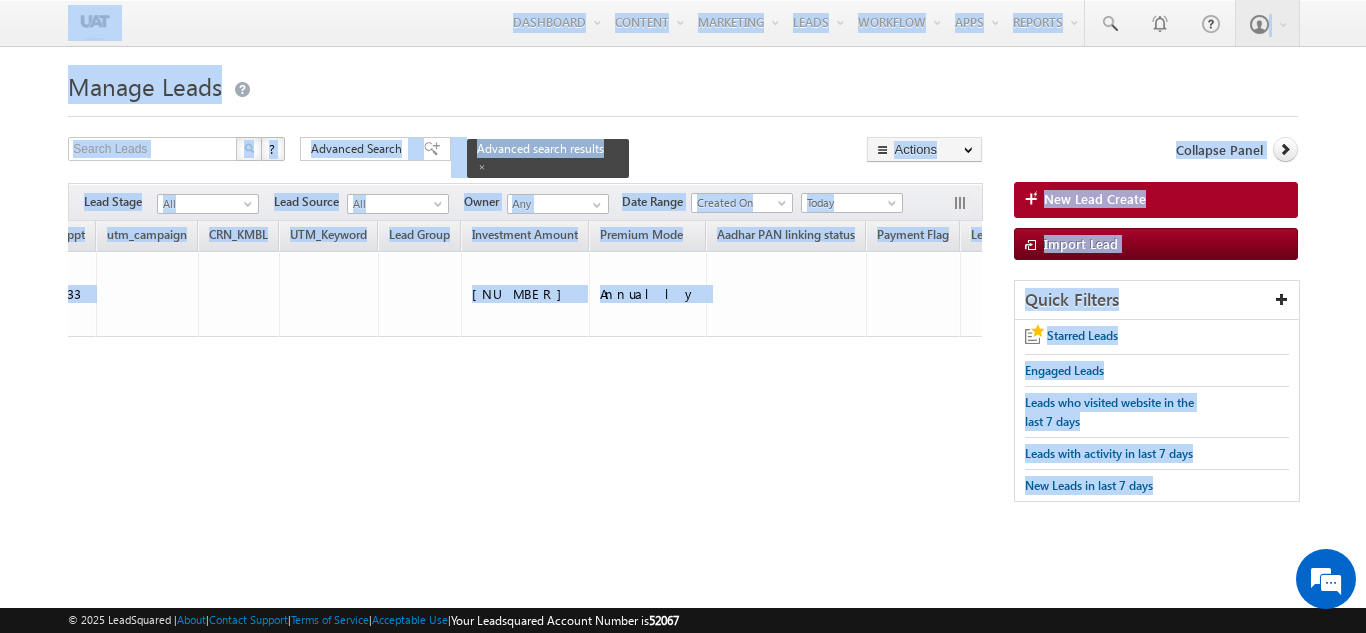 drag, startPoint x: 1062, startPoint y: 544, endPoint x: 0, endPoint y: 23, distance: 1182.9138 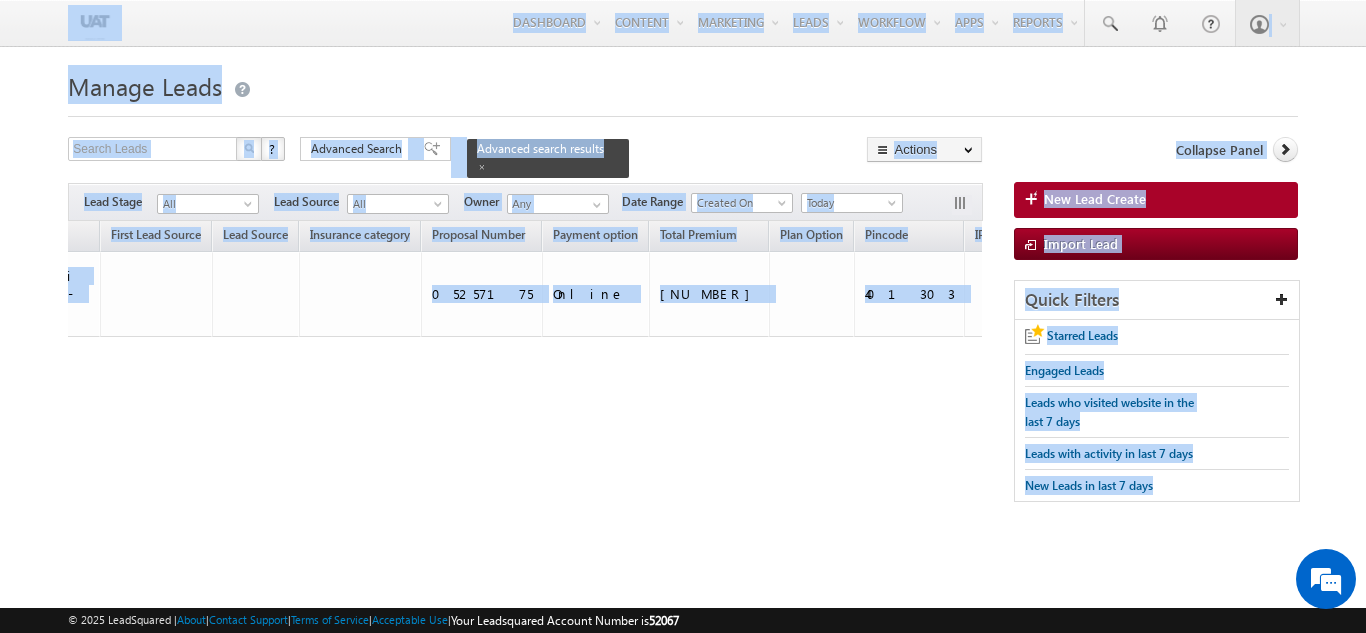 scroll, scrollTop: 0, scrollLeft: 0, axis: both 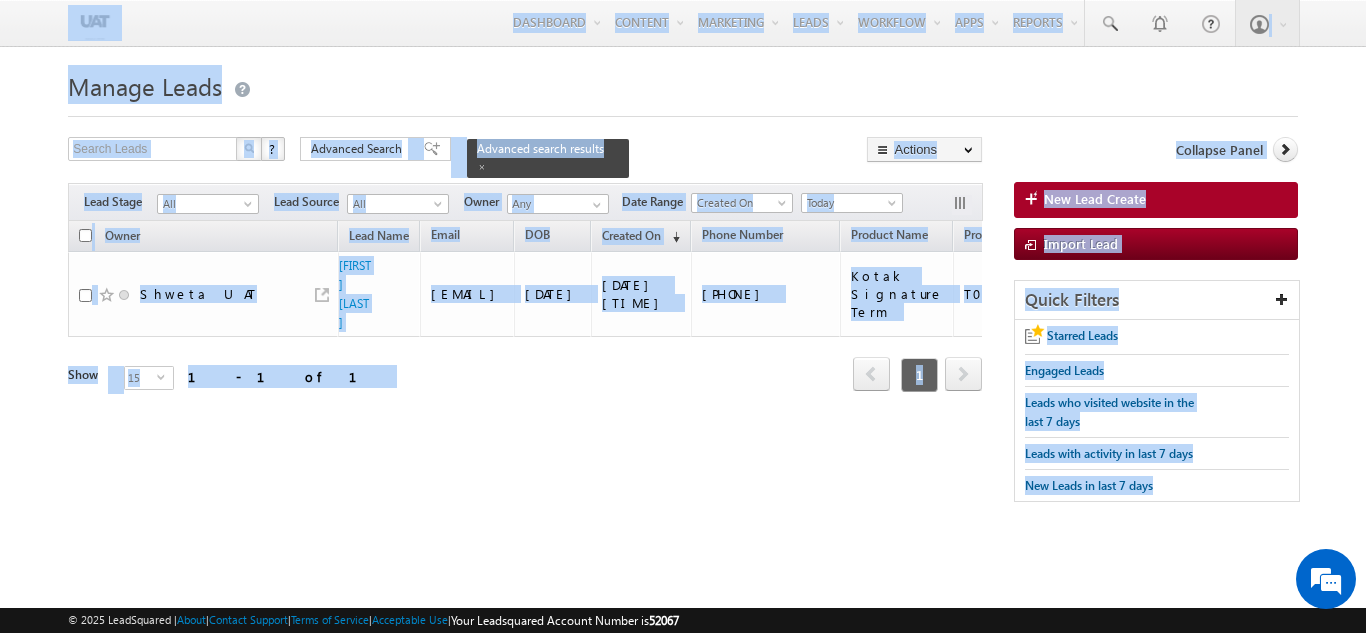 click on "Tags
×
Select at-least one lead to tag...
×
Close
Owner
Lead Name
DOB" at bounding box center [525, 334] 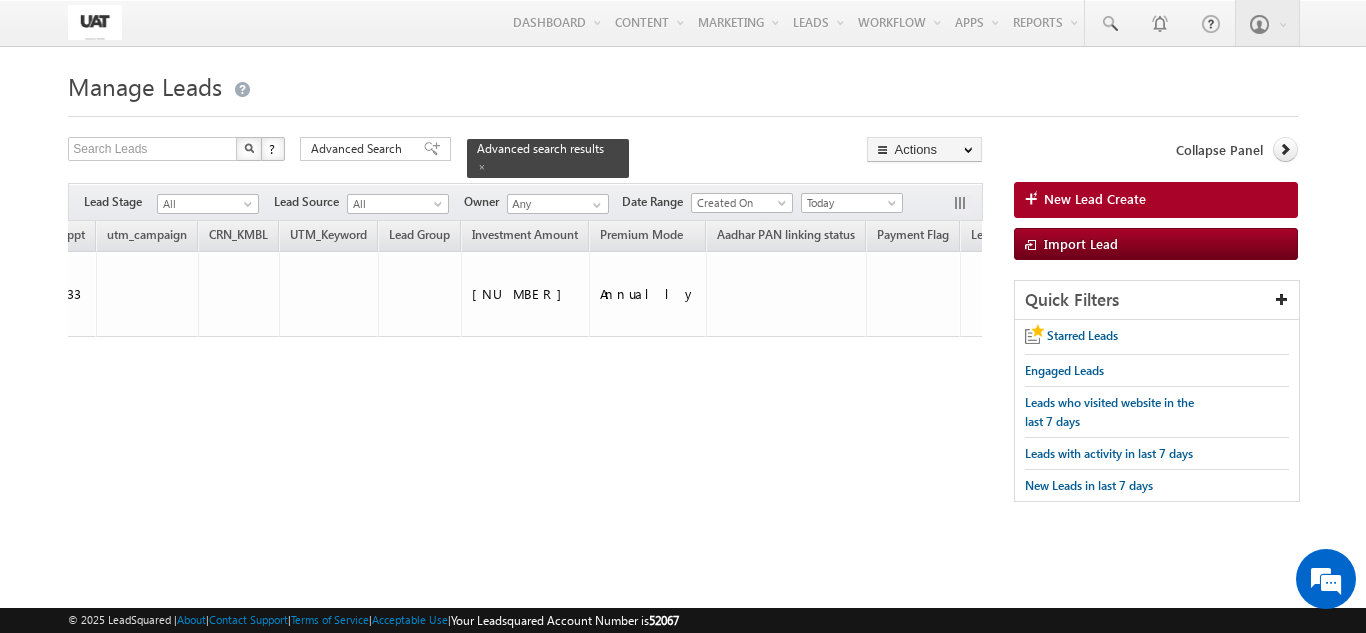 scroll, scrollTop: 0, scrollLeft: 0, axis: both 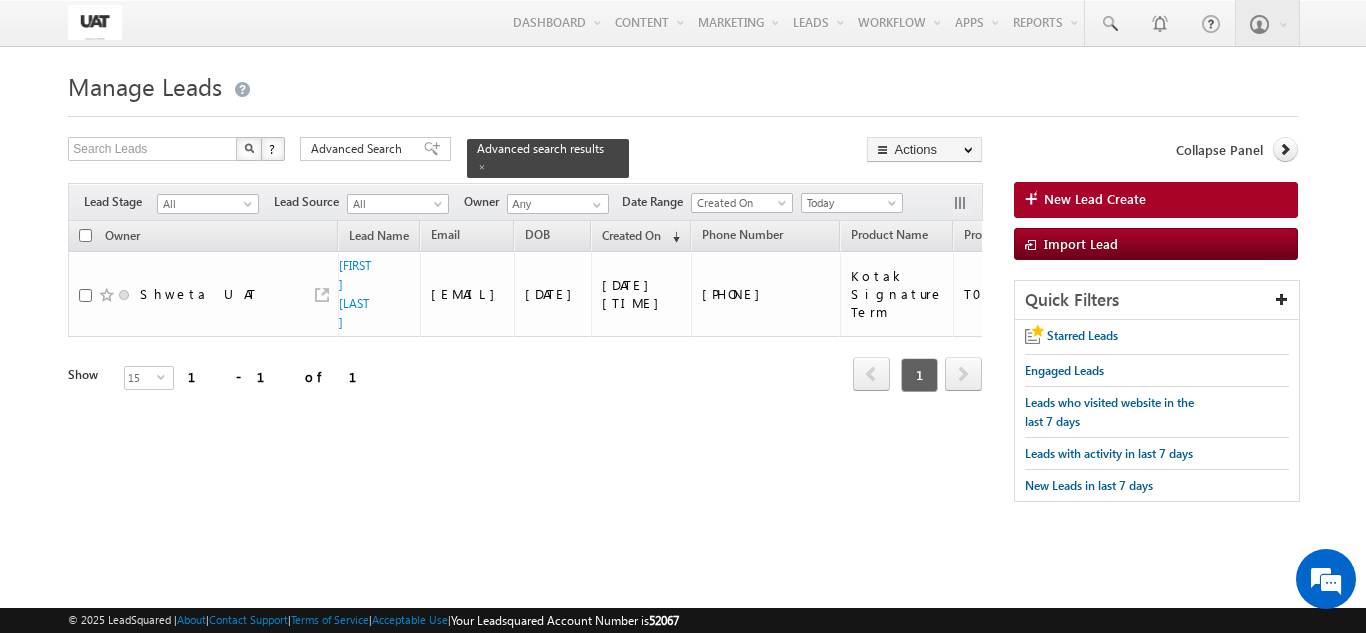 click on "Tags
×
Select at-least one lead to tag...
×
Close
Owner
Lead Name
DOB" at bounding box center [525, 334] 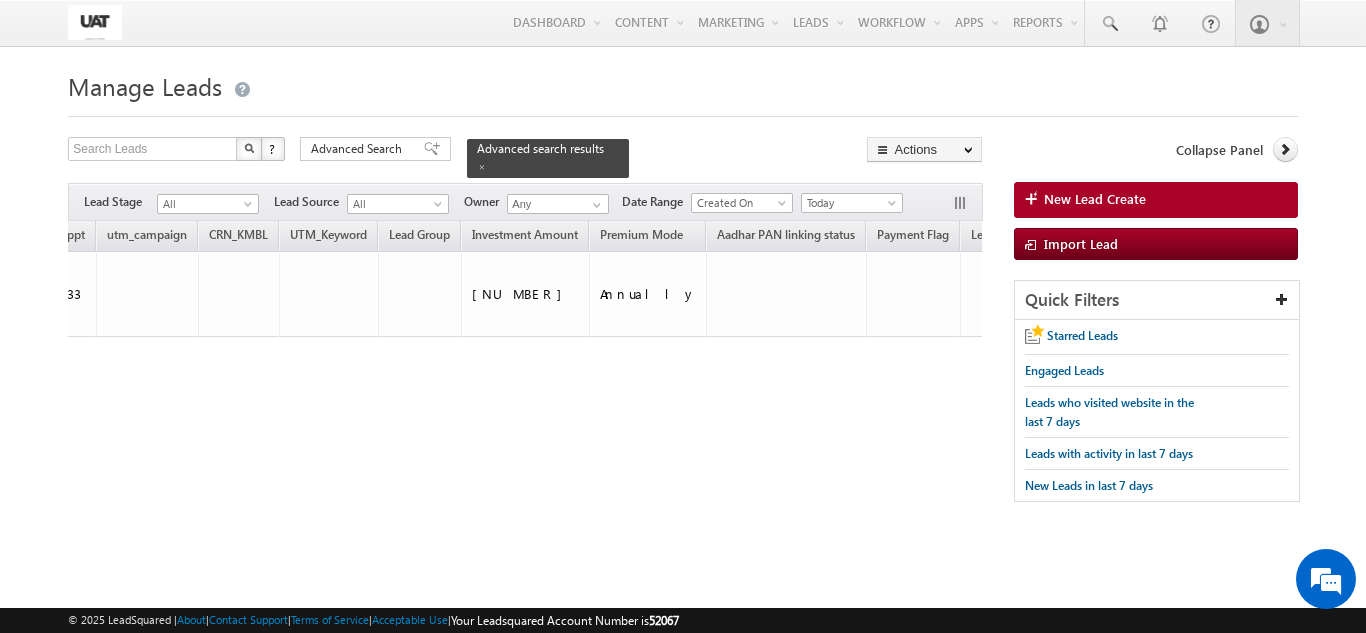 scroll, scrollTop: 0, scrollLeft: 0, axis: both 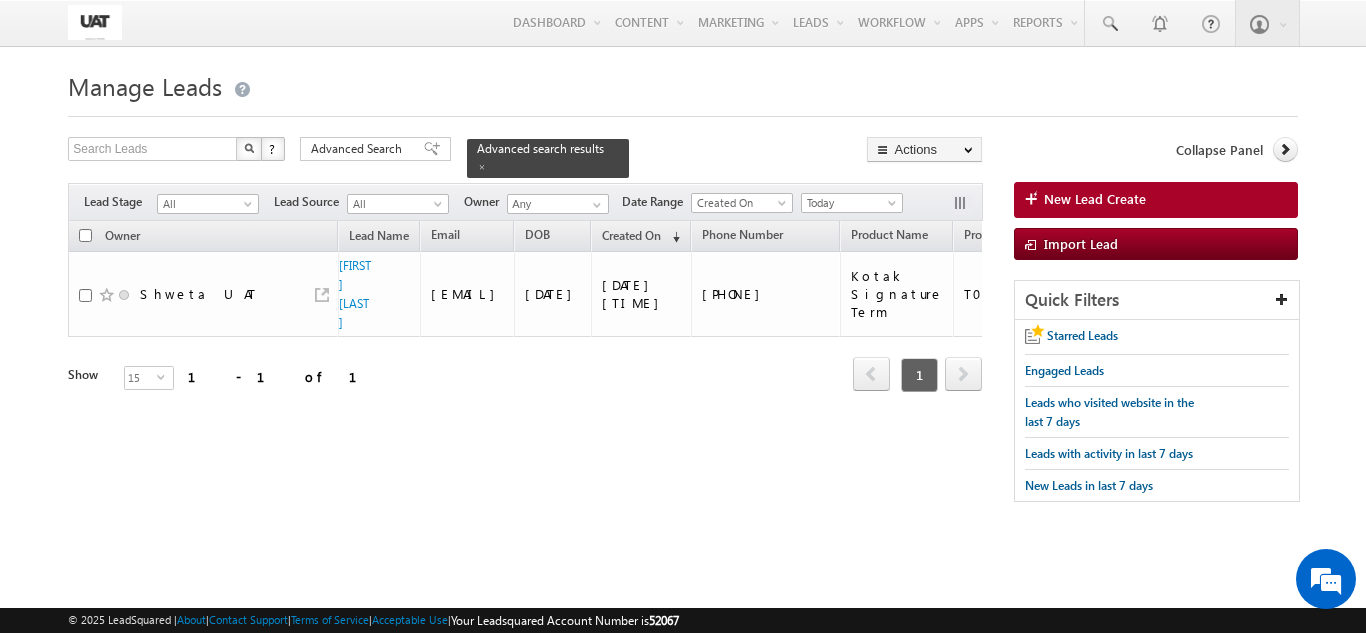 click on "Manage Leads
New Lead Create
Search Leads X ?   1 results found
Advanced Search
Advanced Search
Advanced search results" at bounding box center [682, 315] 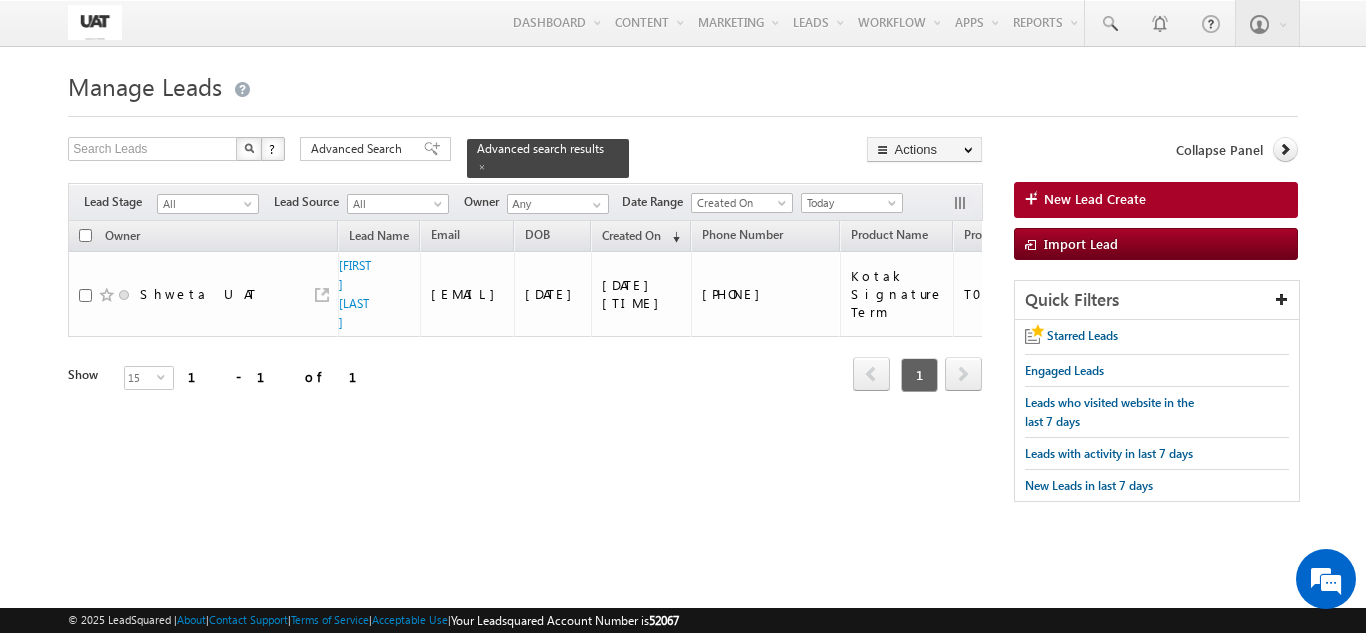 click on "Search Leads X ?   1 results found
Advanced Search
Advanced Search
Advanced search results
Actions" at bounding box center [682, 329] 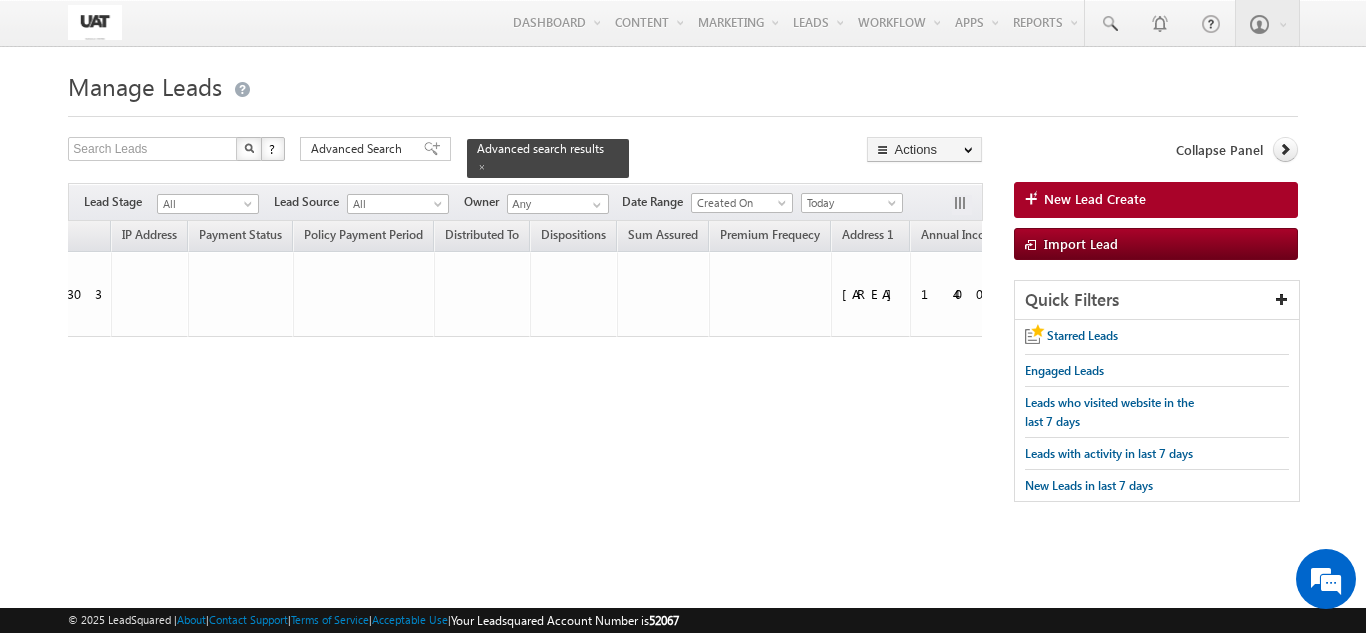 scroll, scrollTop: 0, scrollLeft: 3745, axis: horizontal 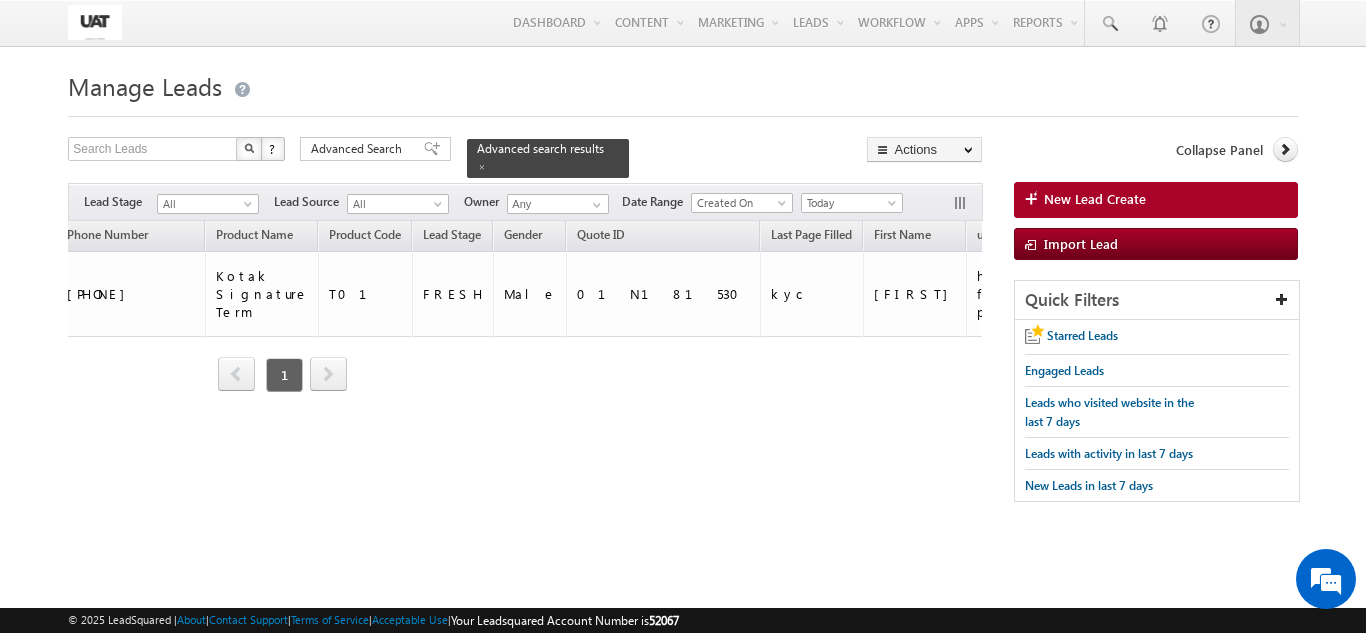 click on "Today" at bounding box center [849, 203] 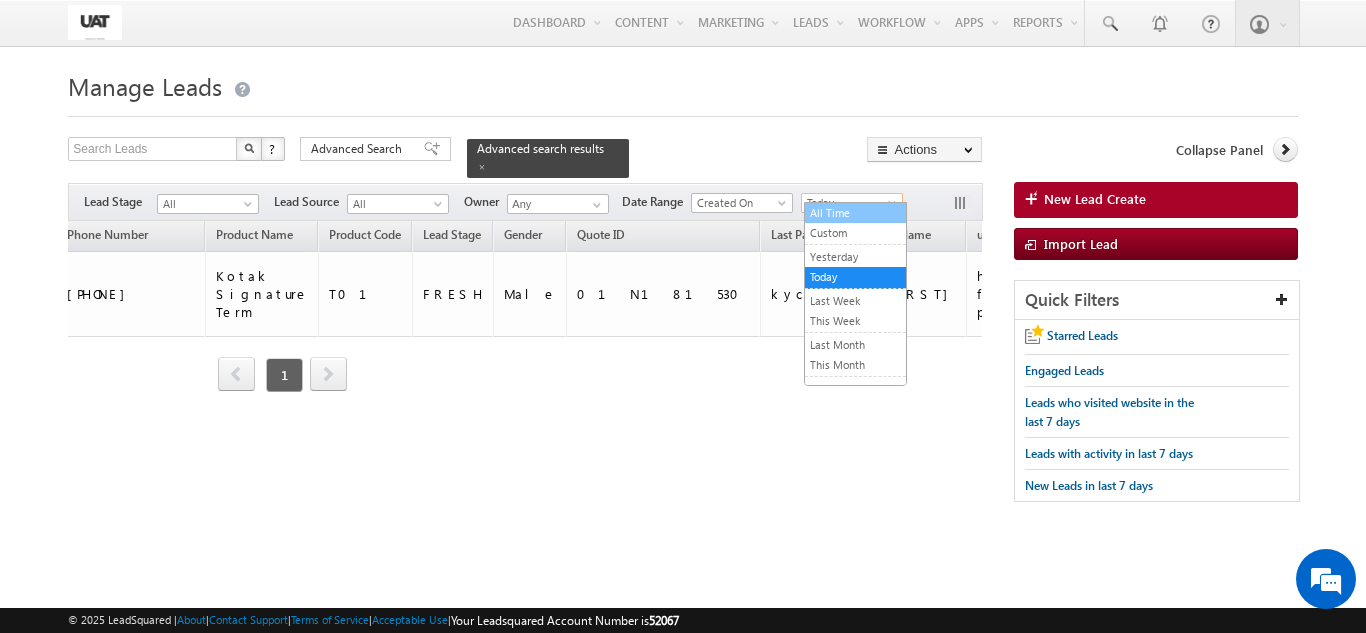 click on "All Time" at bounding box center (855, 213) 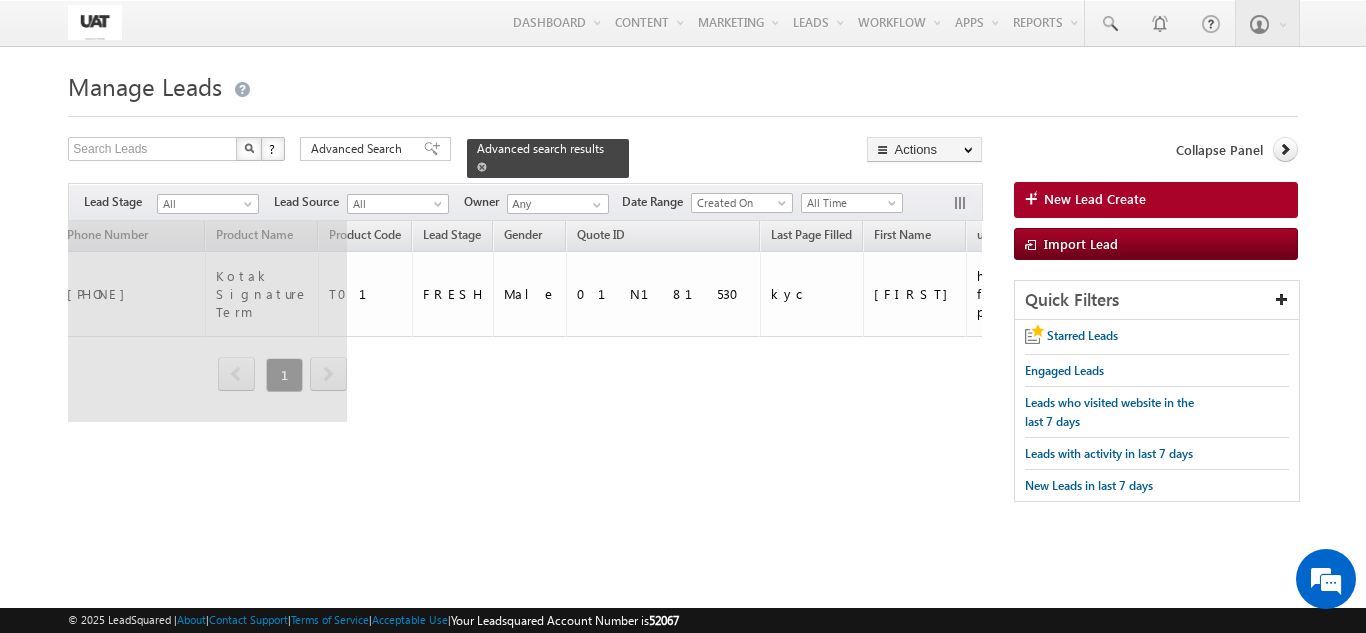 click on "Advanced search results" at bounding box center (548, 158) 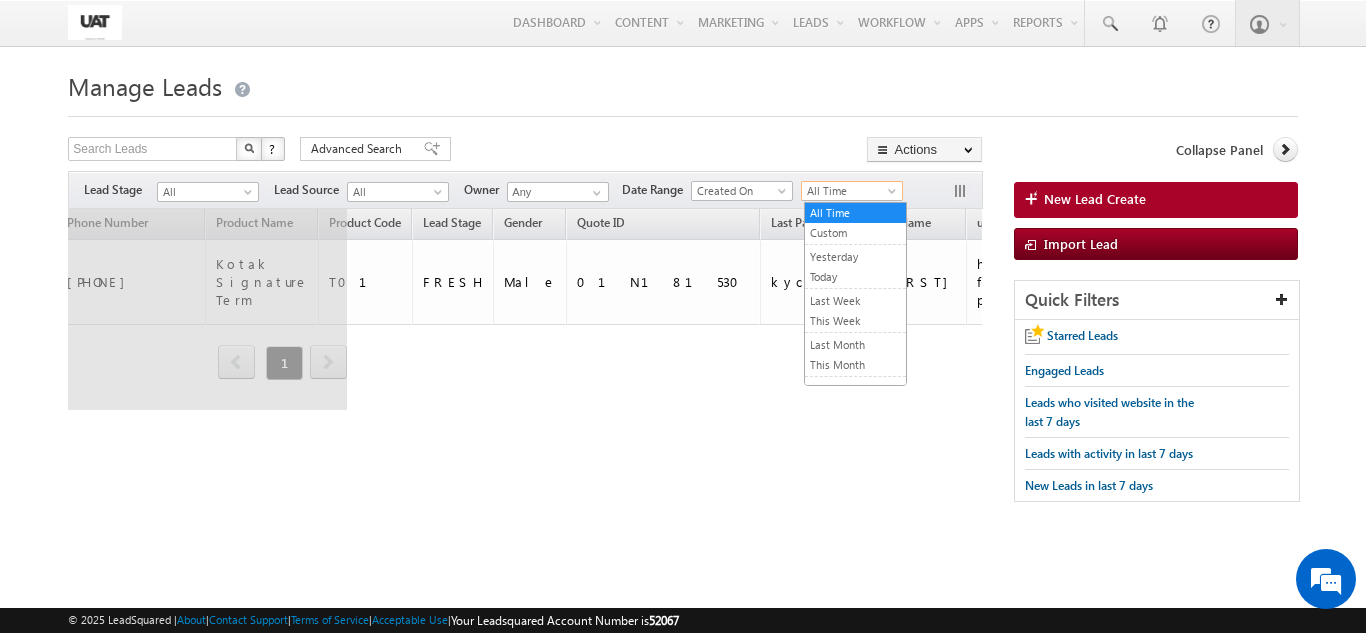 click on "All Time" at bounding box center [849, 191] 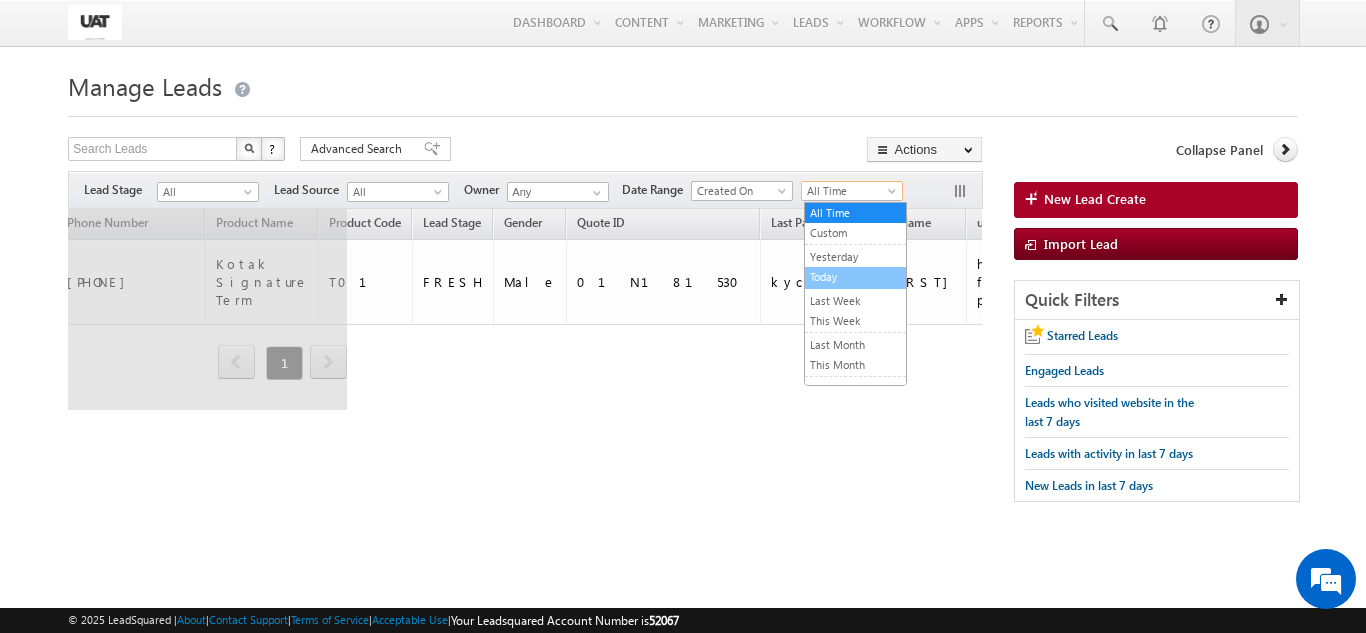 click on "Today" at bounding box center [855, 277] 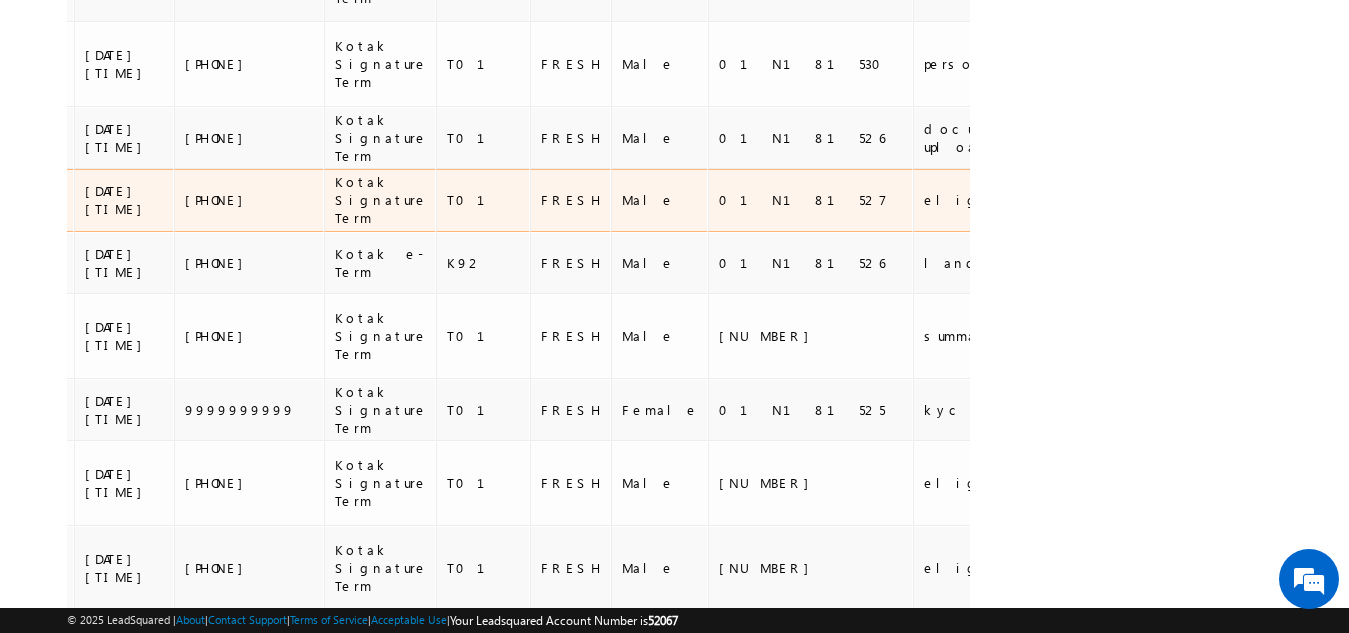 scroll, scrollTop: 706, scrollLeft: 0, axis: vertical 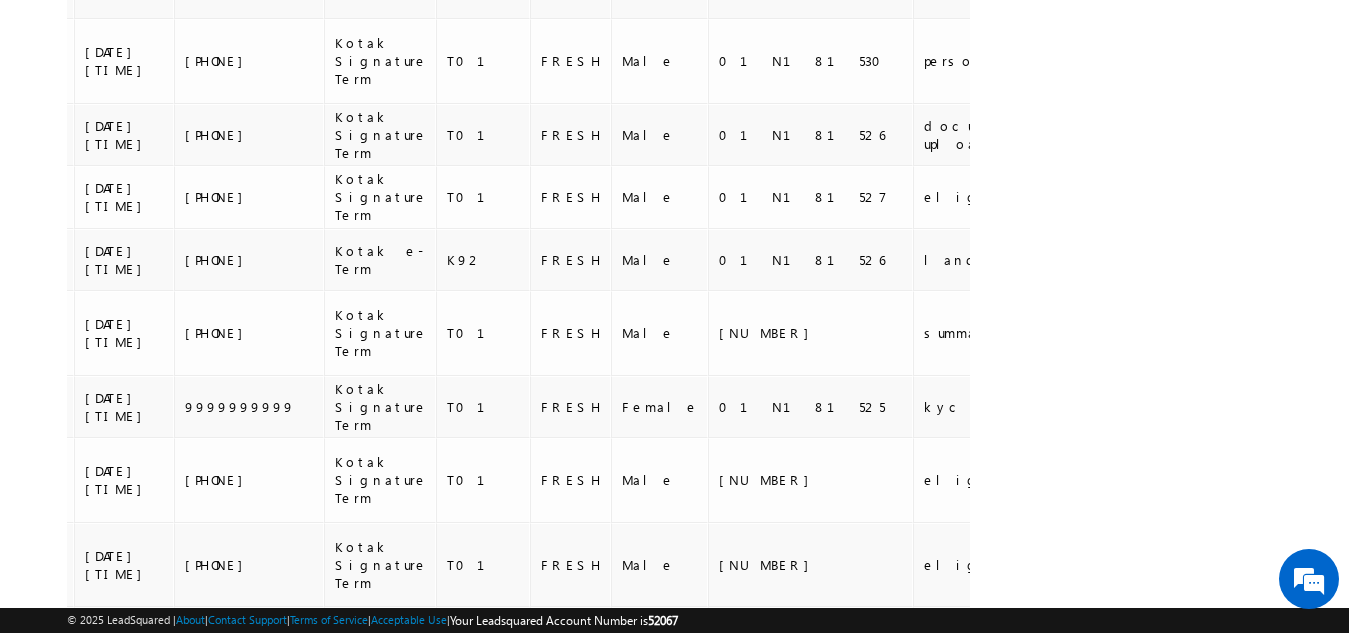 drag, startPoint x: 255, startPoint y: 540, endPoint x: 215, endPoint y: 537, distance: 40.112343 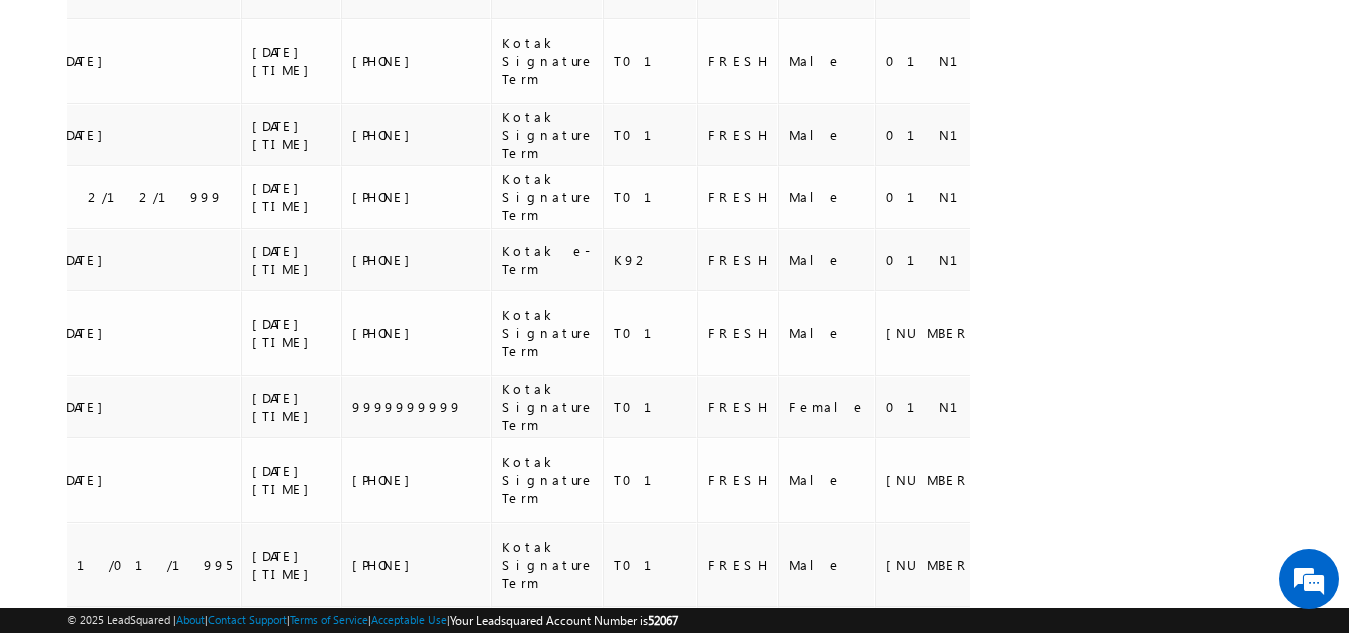 click on "2" at bounding box center [360, 708] 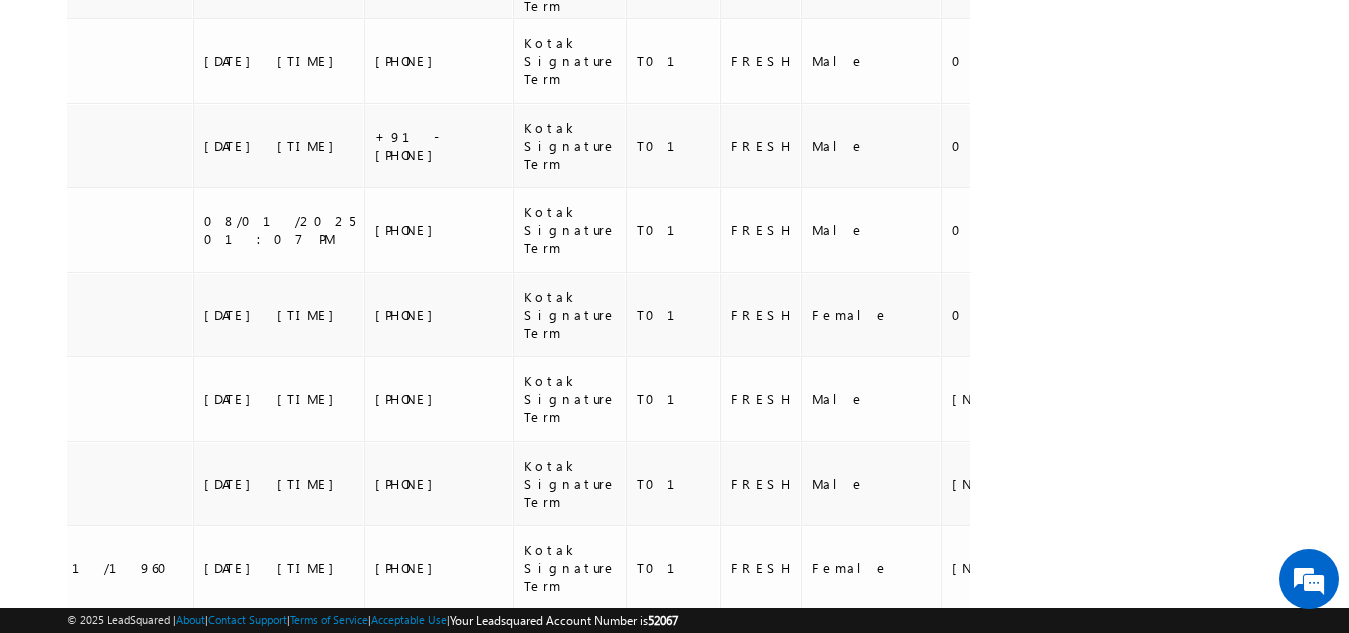 scroll, scrollTop: 0, scrollLeft: 645, axis: horizontal 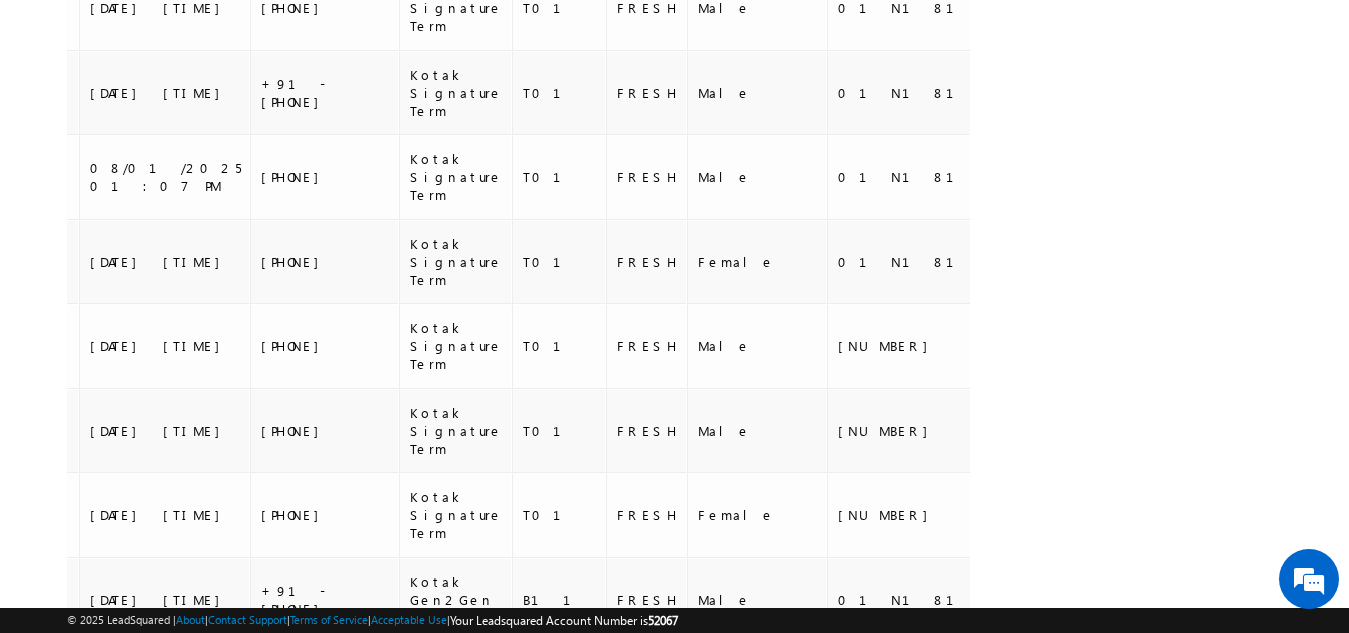 click on "3" at bounding box center (223, 743) 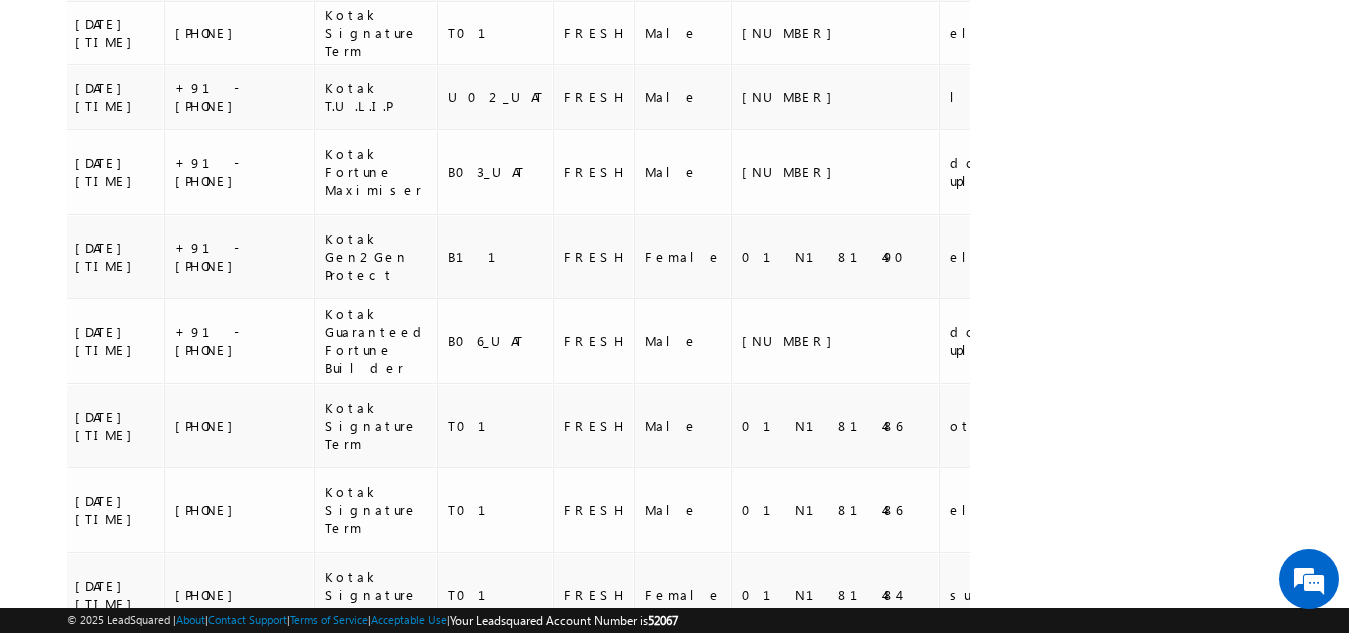 click on "4" at bounding box center (263, 760) 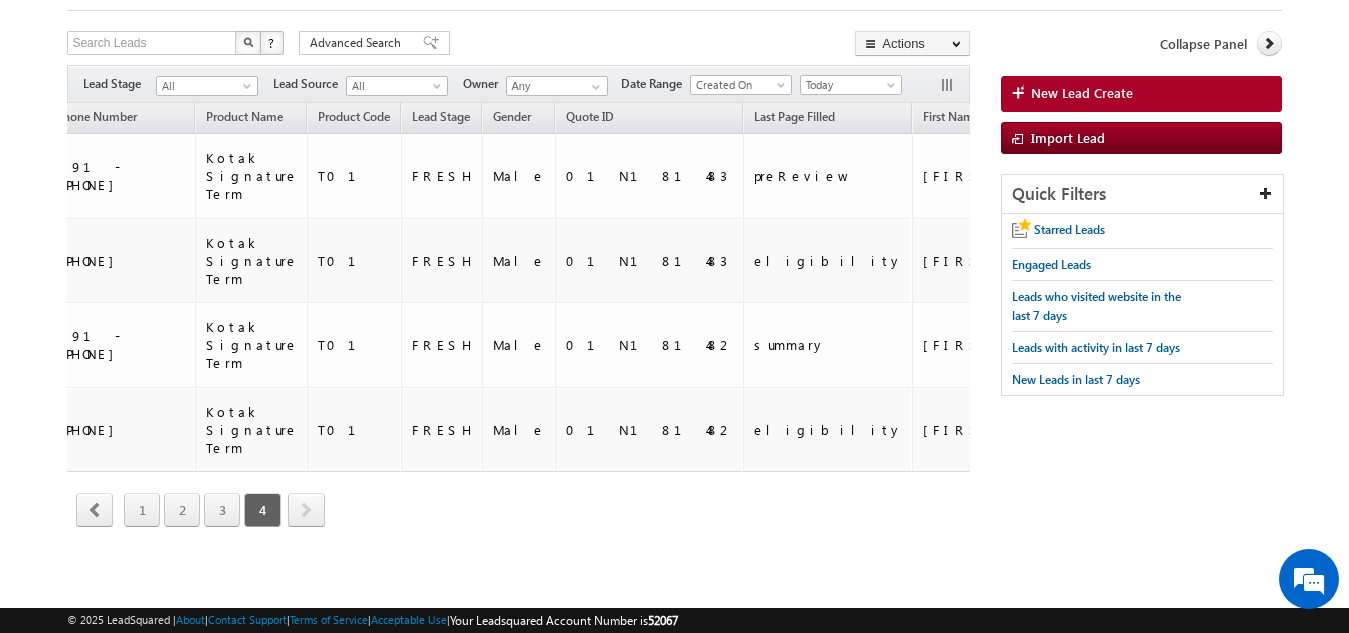scroll, scrollTop: 36, scrollLeft: 0, axis: vertical 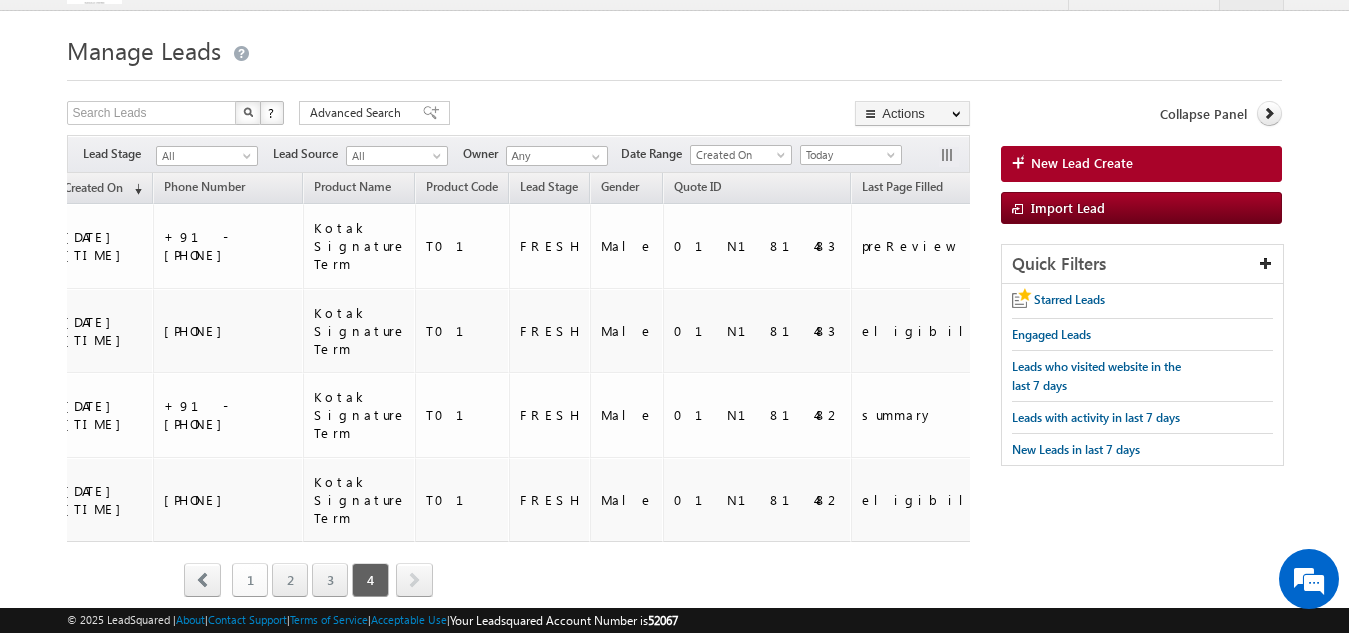 click on "1" at bounding box center [250, 580] 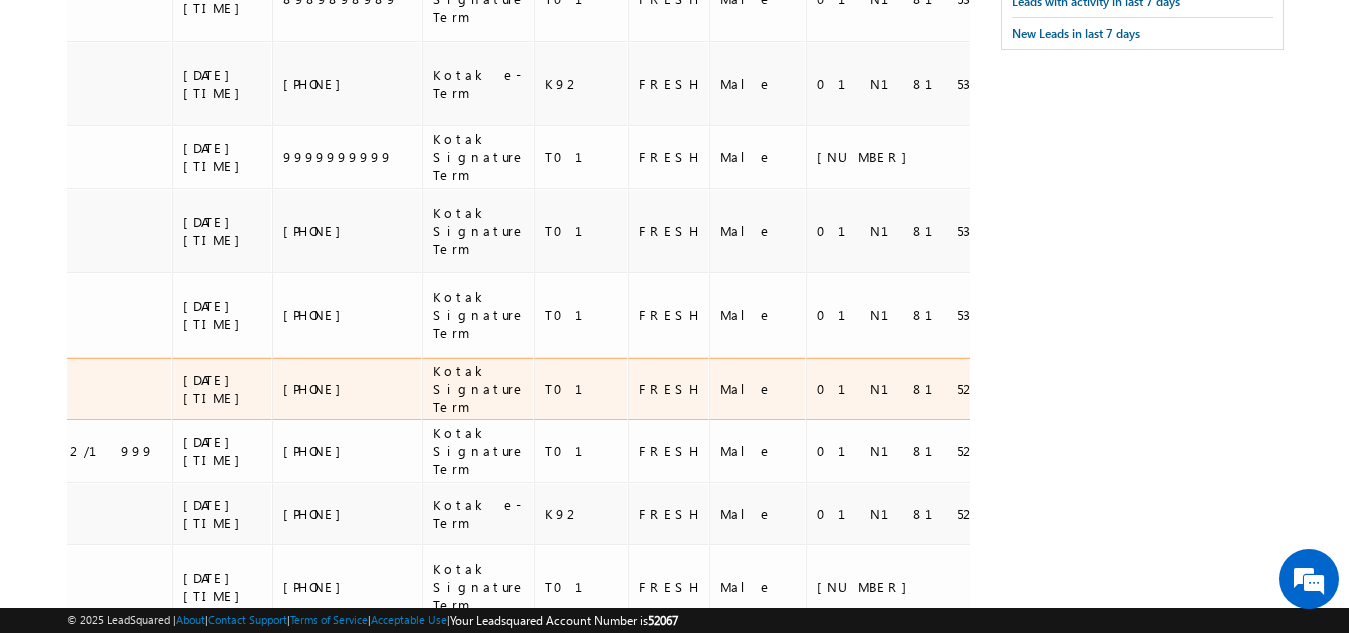 scroll, scrollTop: 706, scrollLeft: 0, axis: vertical 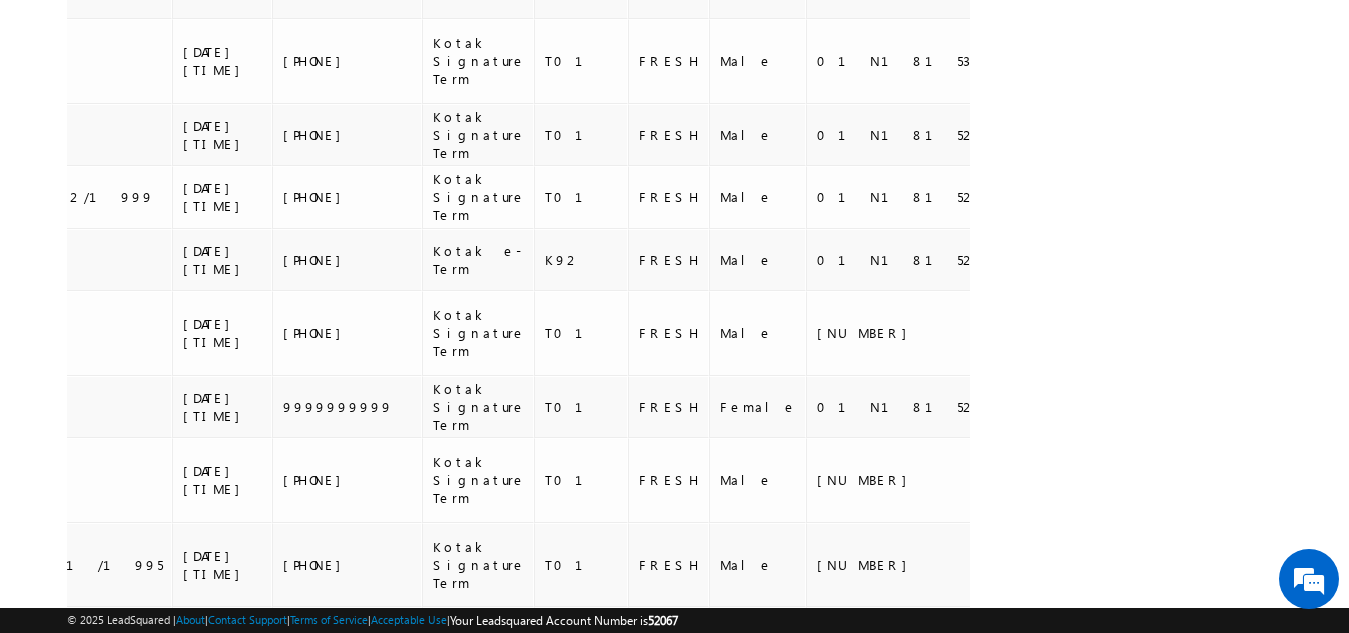 click on "2" at bounding box center (291, 708) 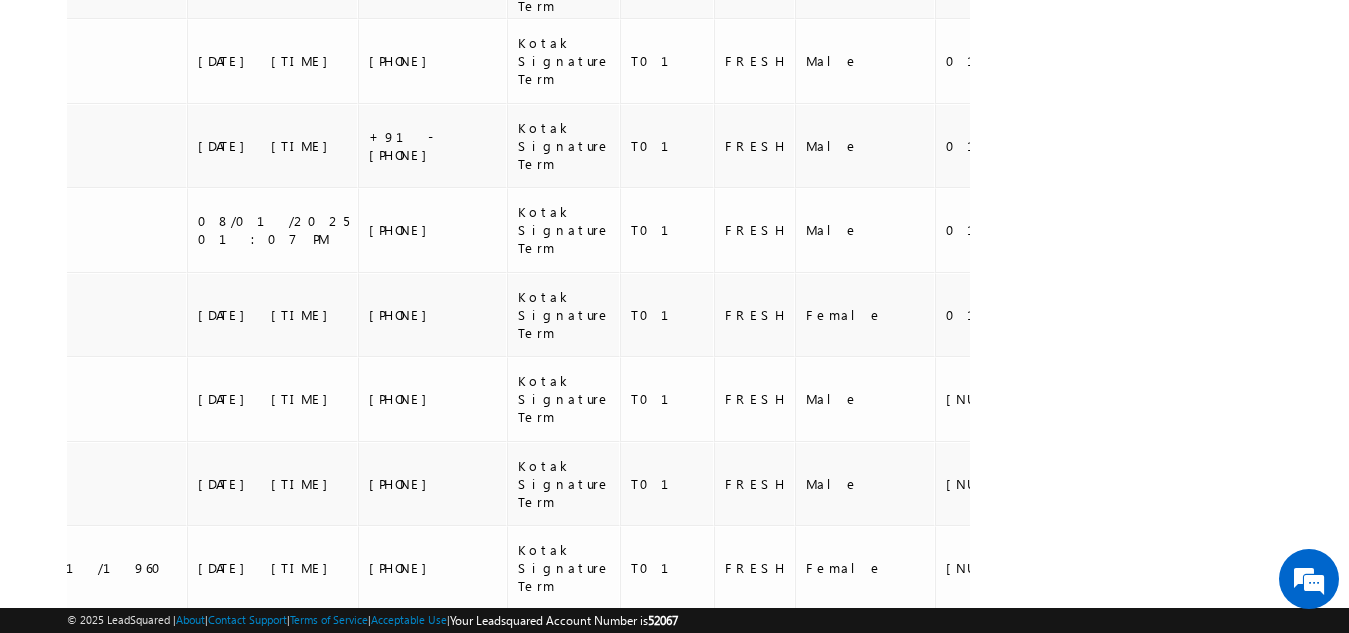click on "3" at bounding box center (331, 796) 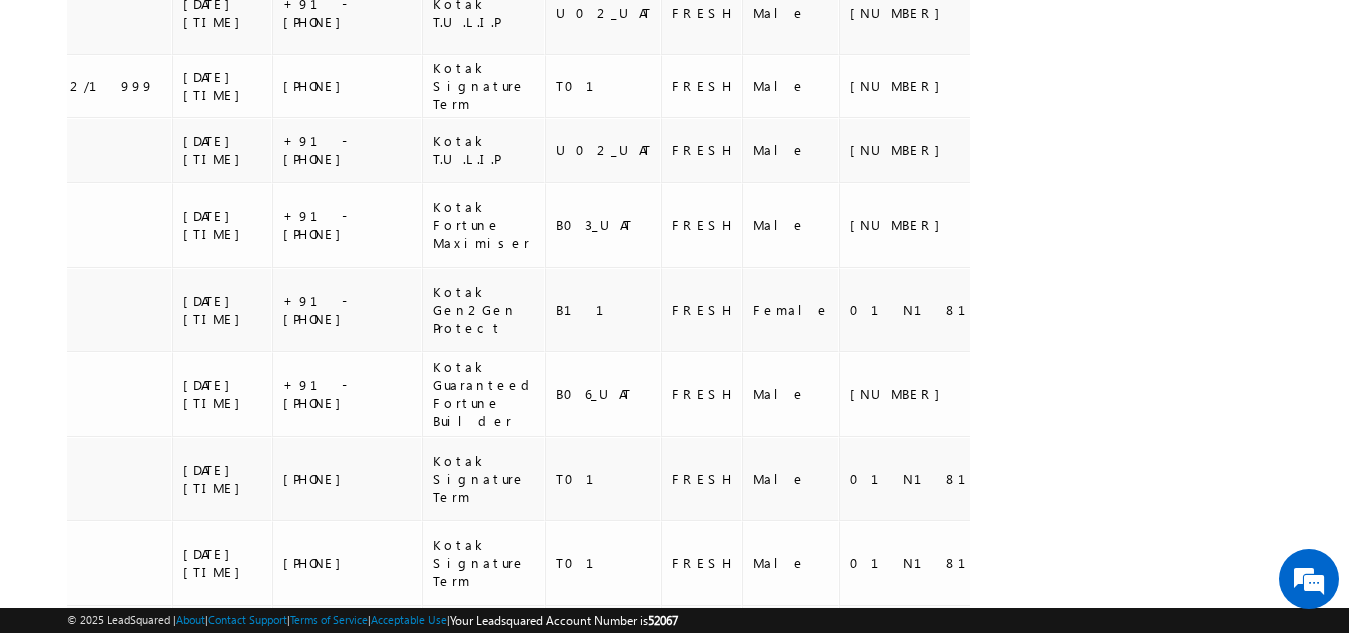 scroll, scrollTop: 795, scrollLeft: 0, axis: vertical 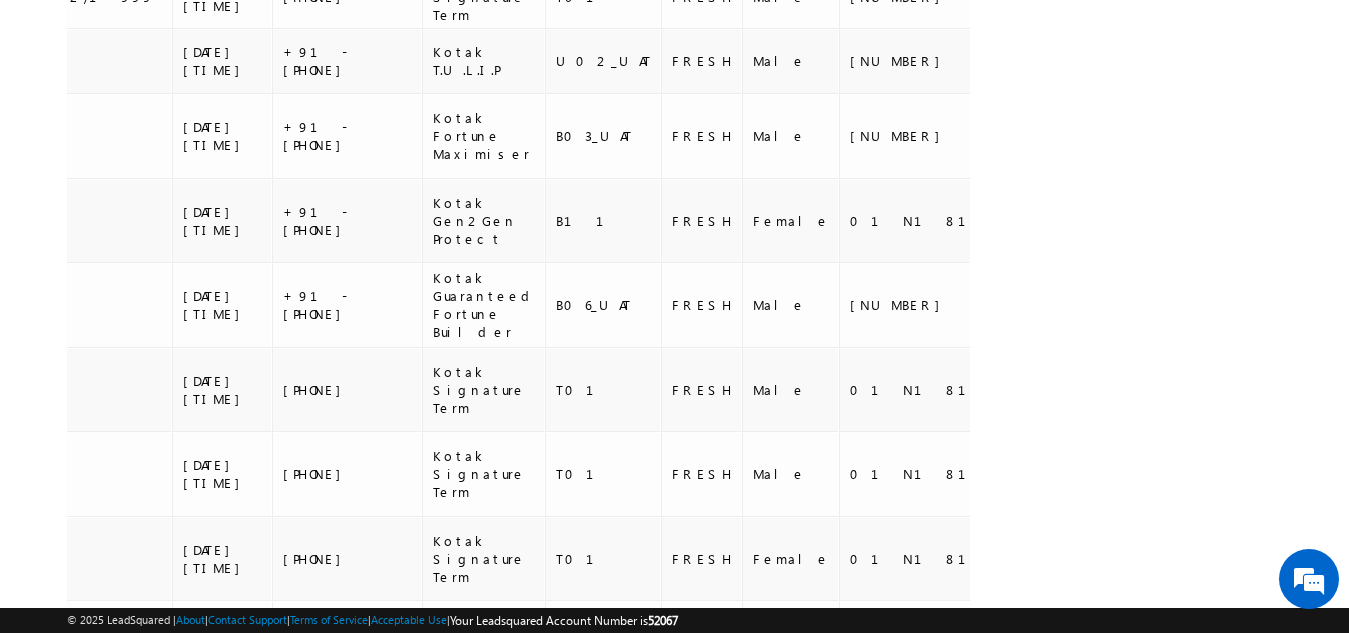 click on "4" at bounding box center (371, 724) 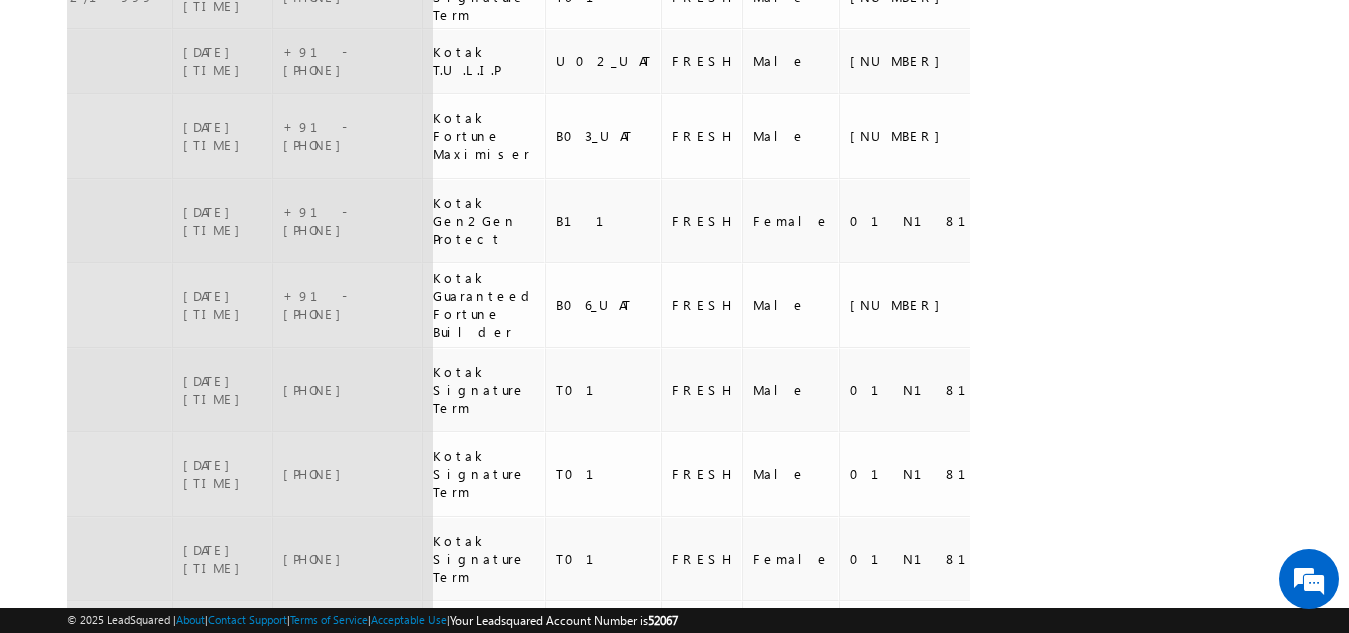 scroll, scrollTop: 36, scrollLeft: 0, axis: vertical 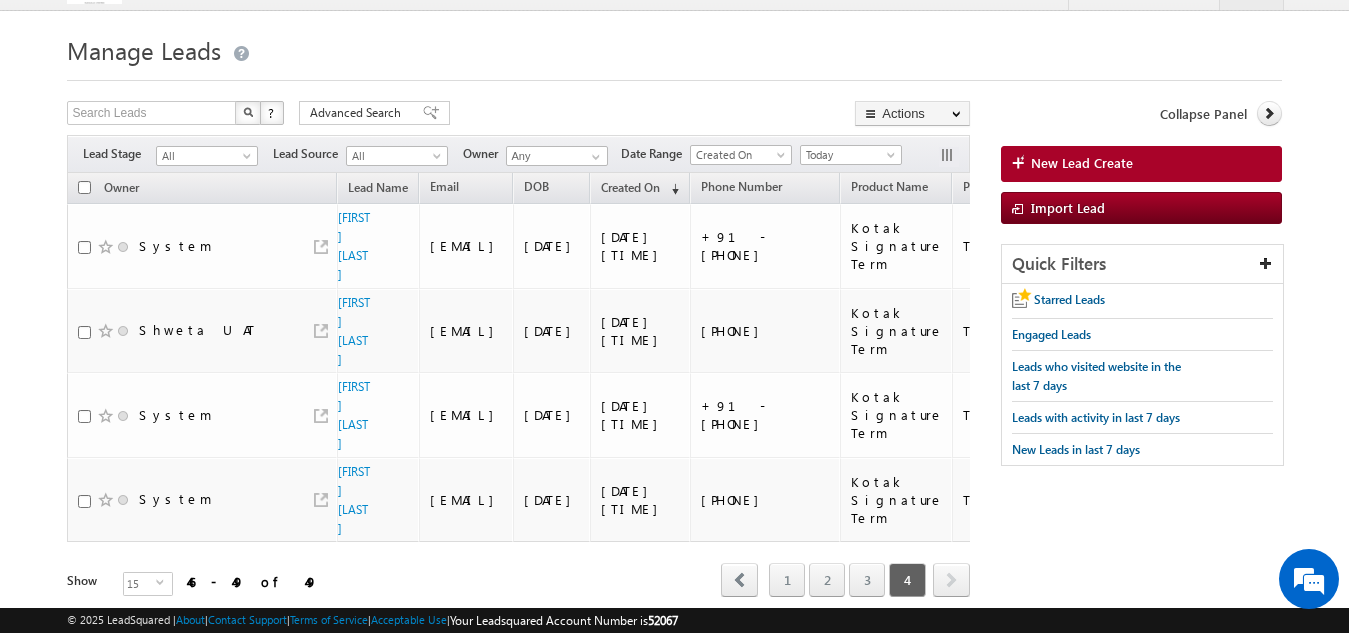 click at bounding box center [84, 187] 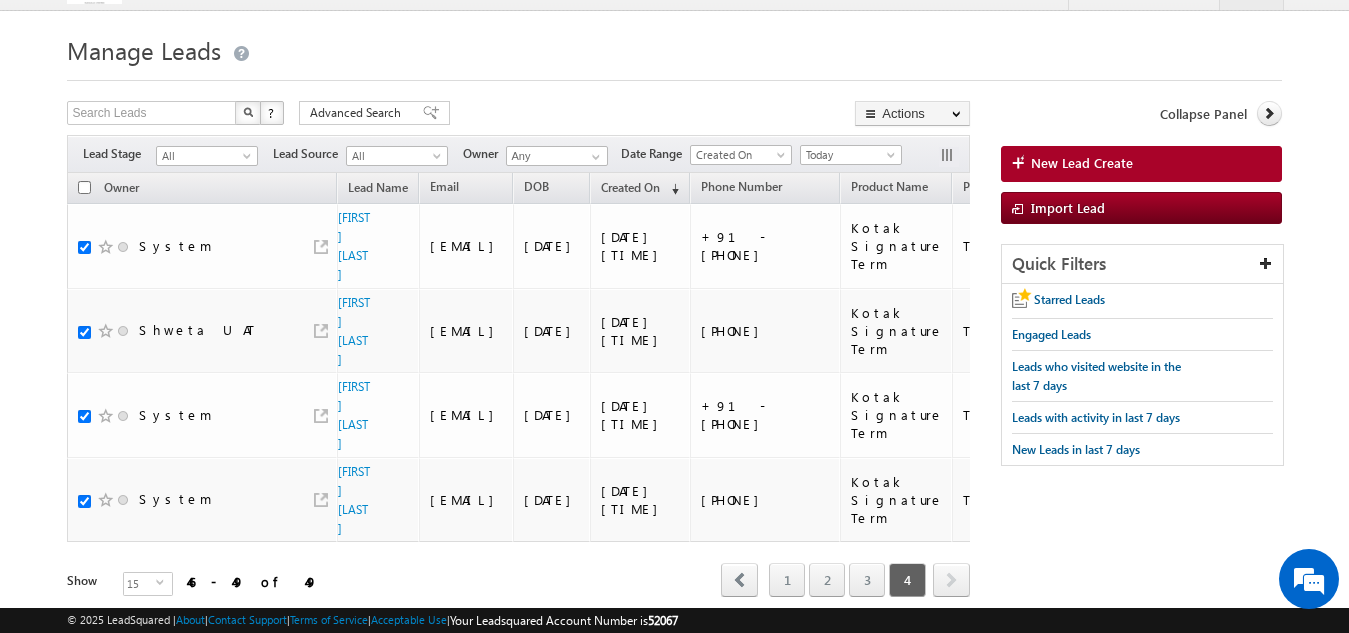 checkbox on "true" 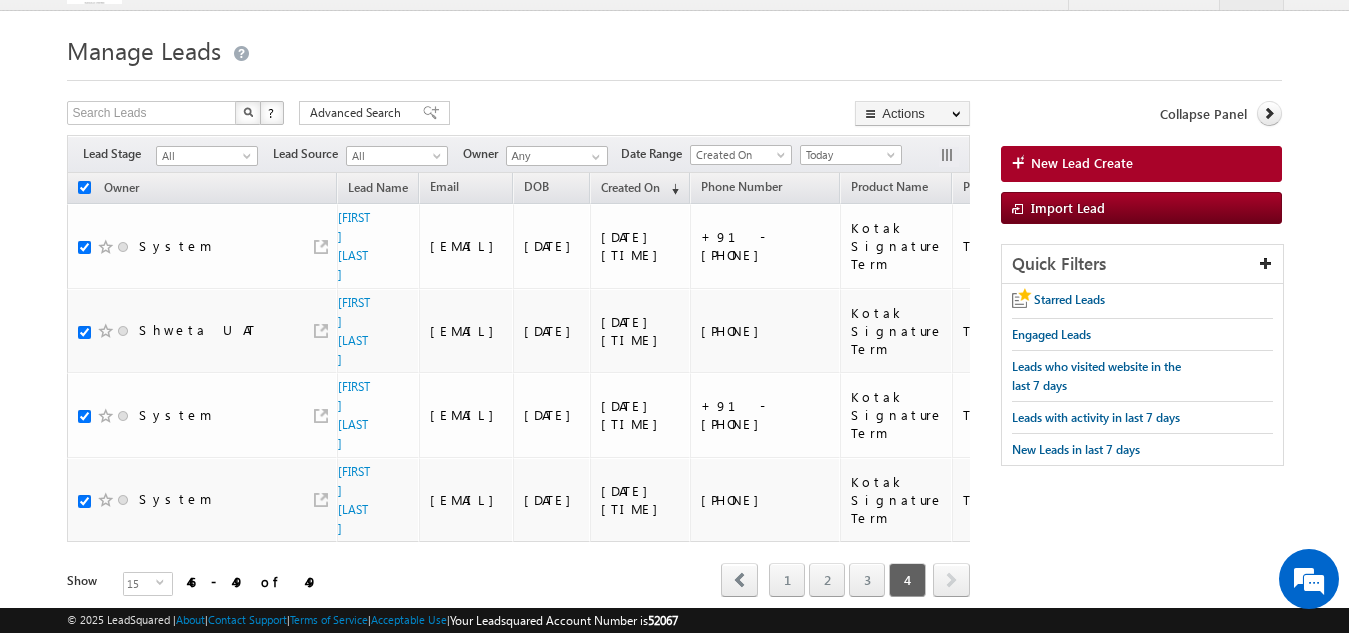 checkbox on "true" 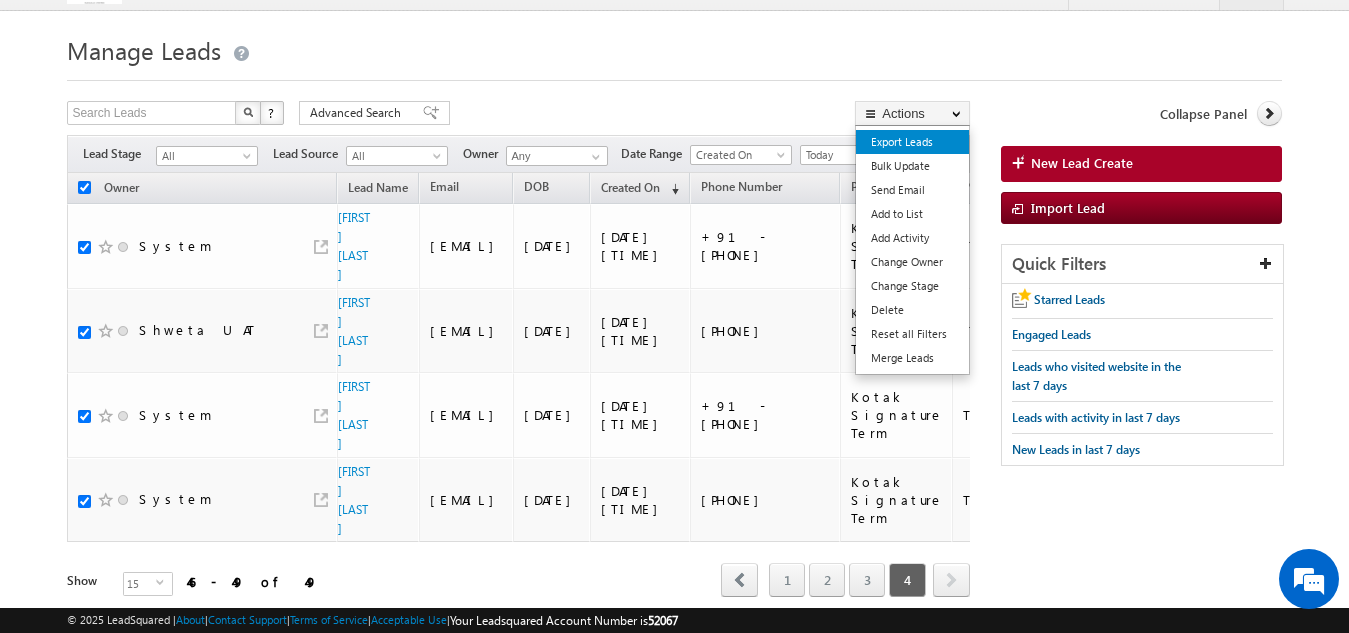 click on "Export Leads" at bounding box center [912, 142] 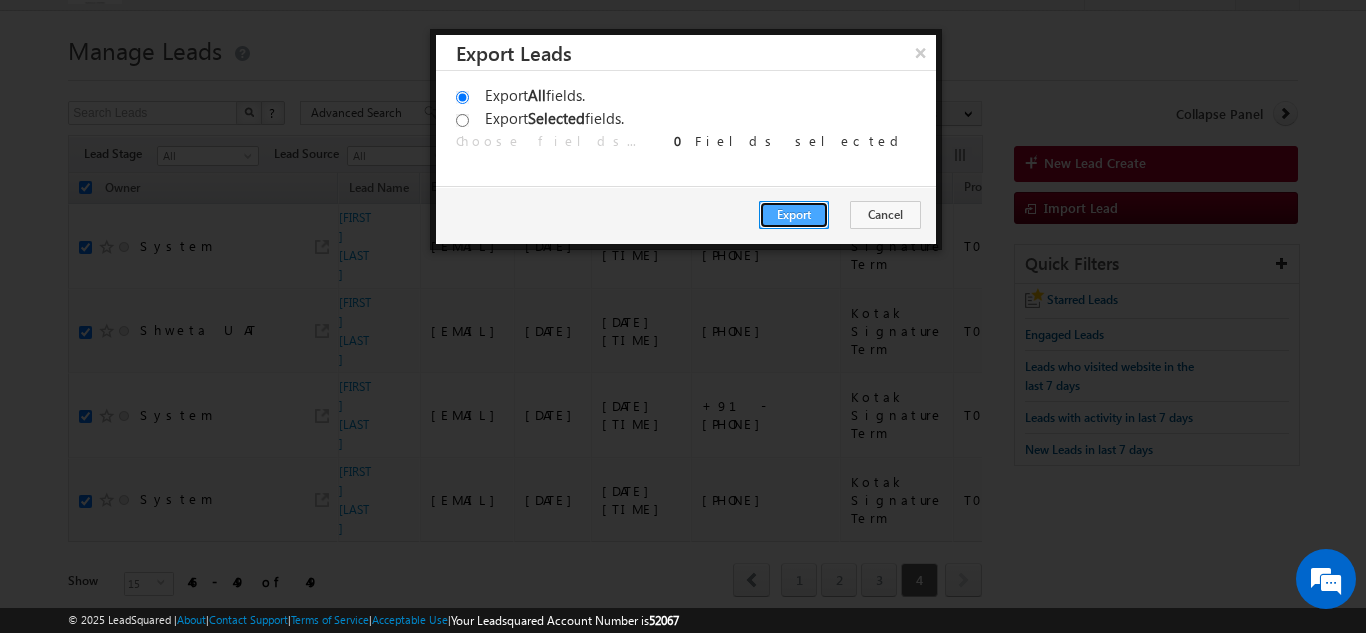 click on "Export" at bounding box center [794, 215] 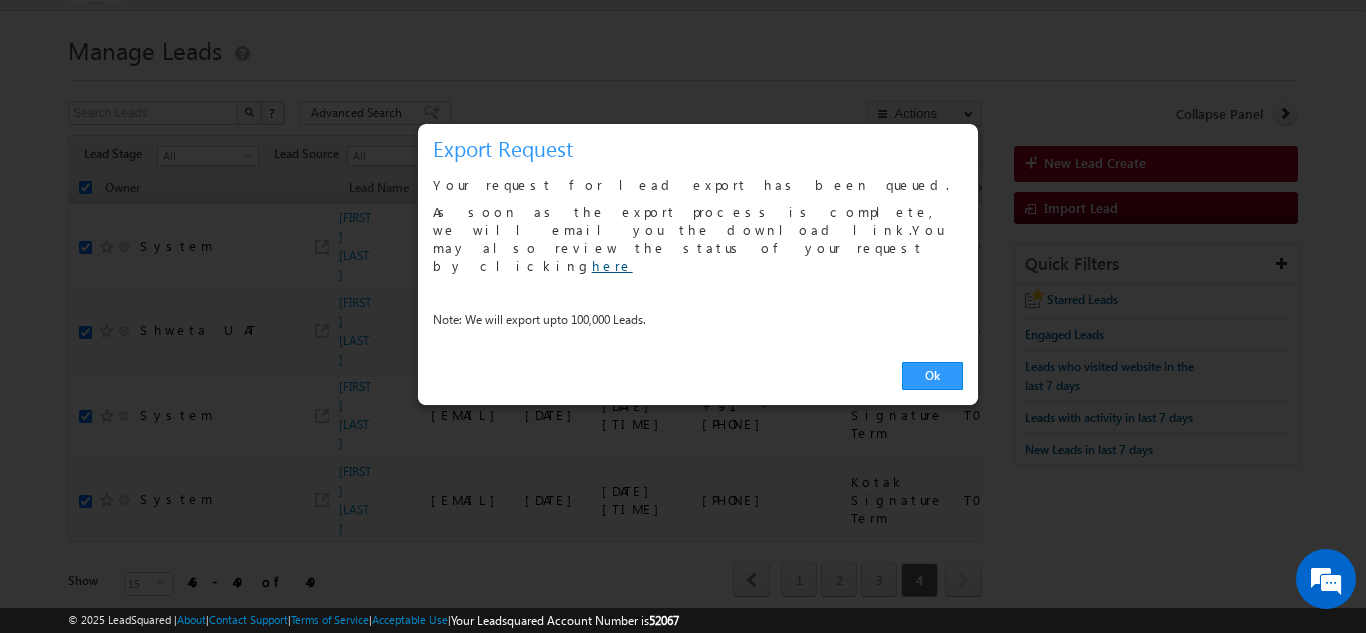 click on "here" at bounding box center [612, 265] 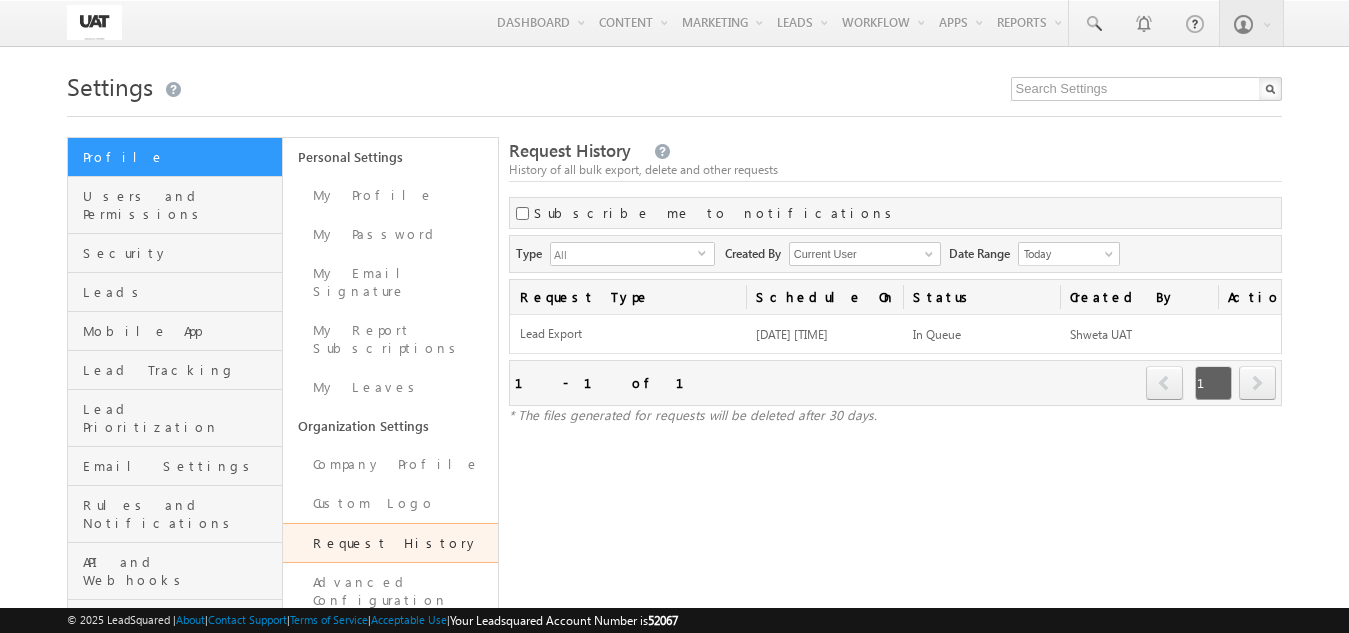 scroll, scrollTop: 0, scrollLeft: 0, axis: both 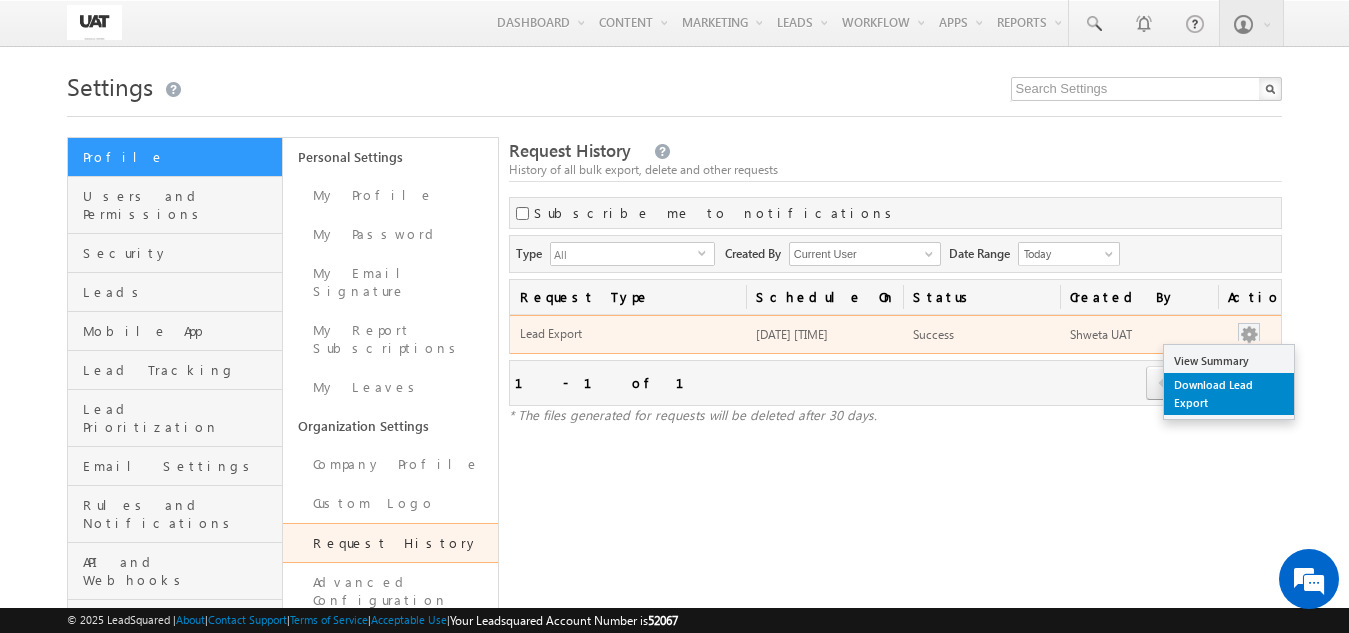 click on "Download Lead Export" at bounding box center (1229, 394) 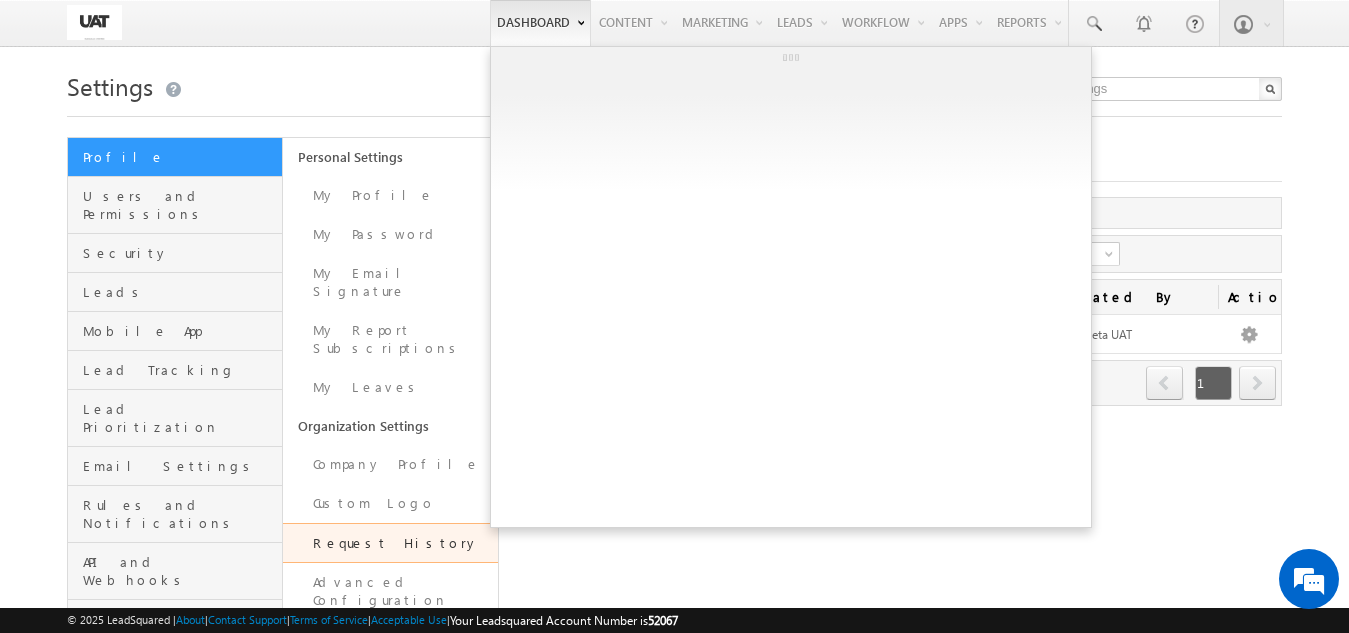 scroll, scrollTop: 0, scrollLeft: 0, axis: both 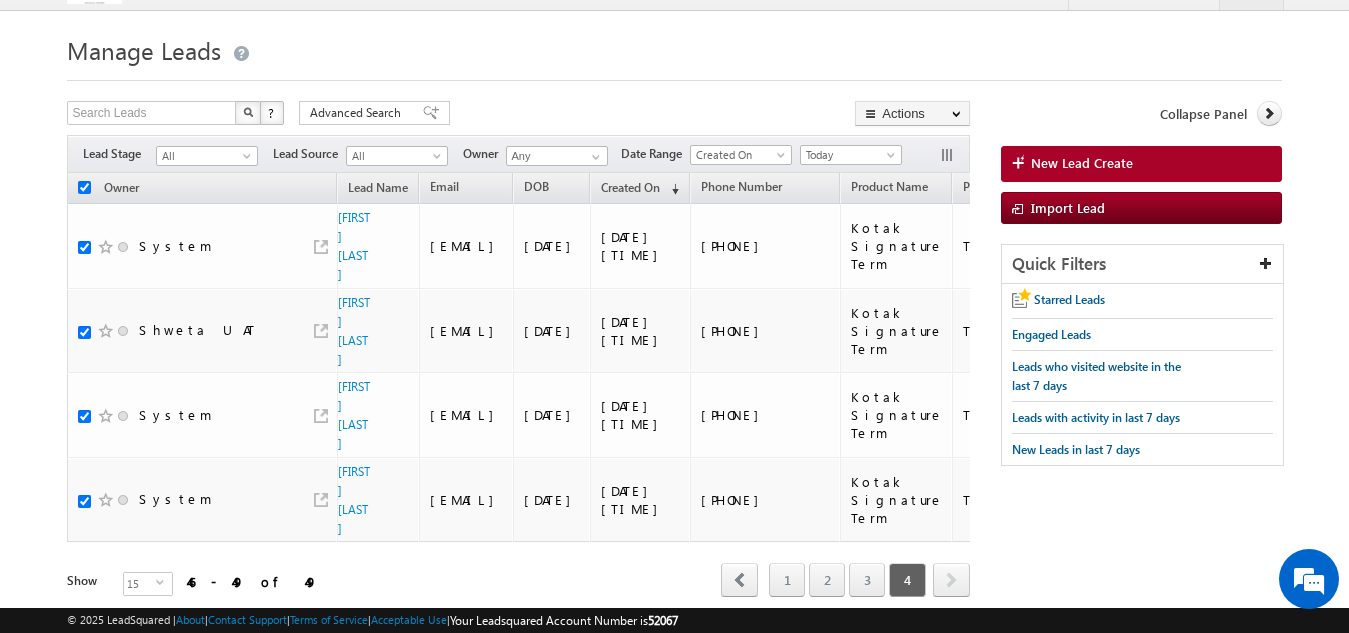 click on "Owner" at bounding box center (202, 188) 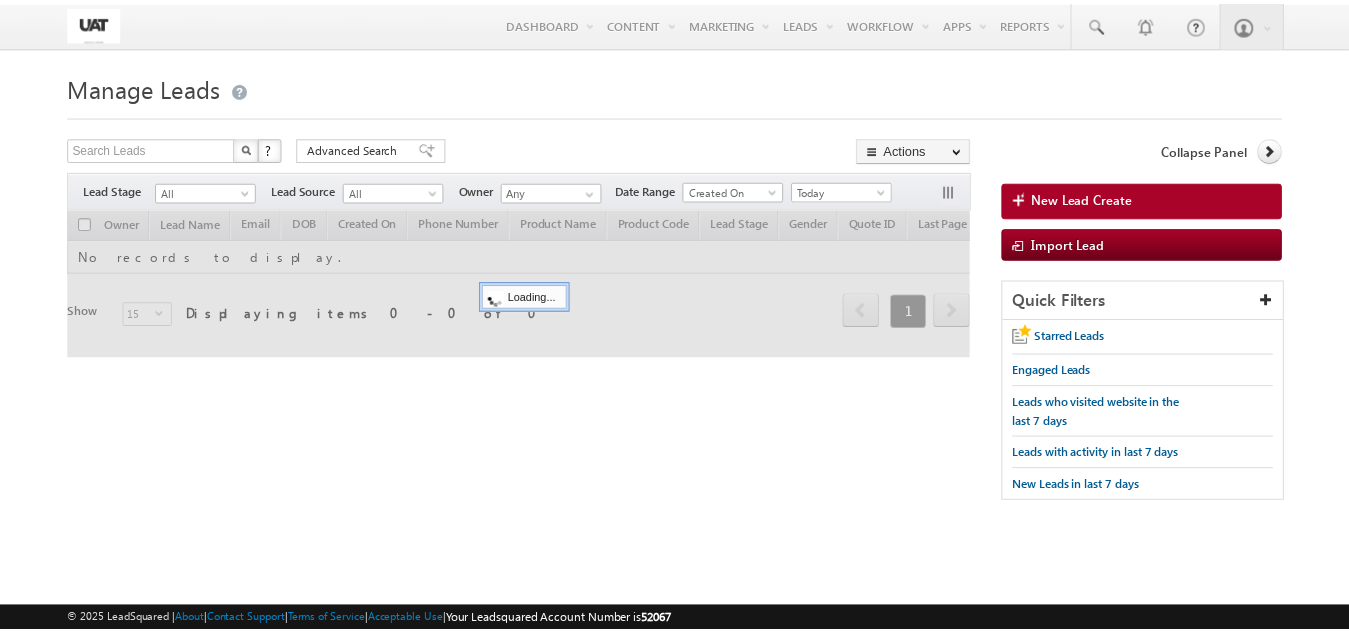 scroll, scrollTop: 0, scrollLeft: 0, axis: both 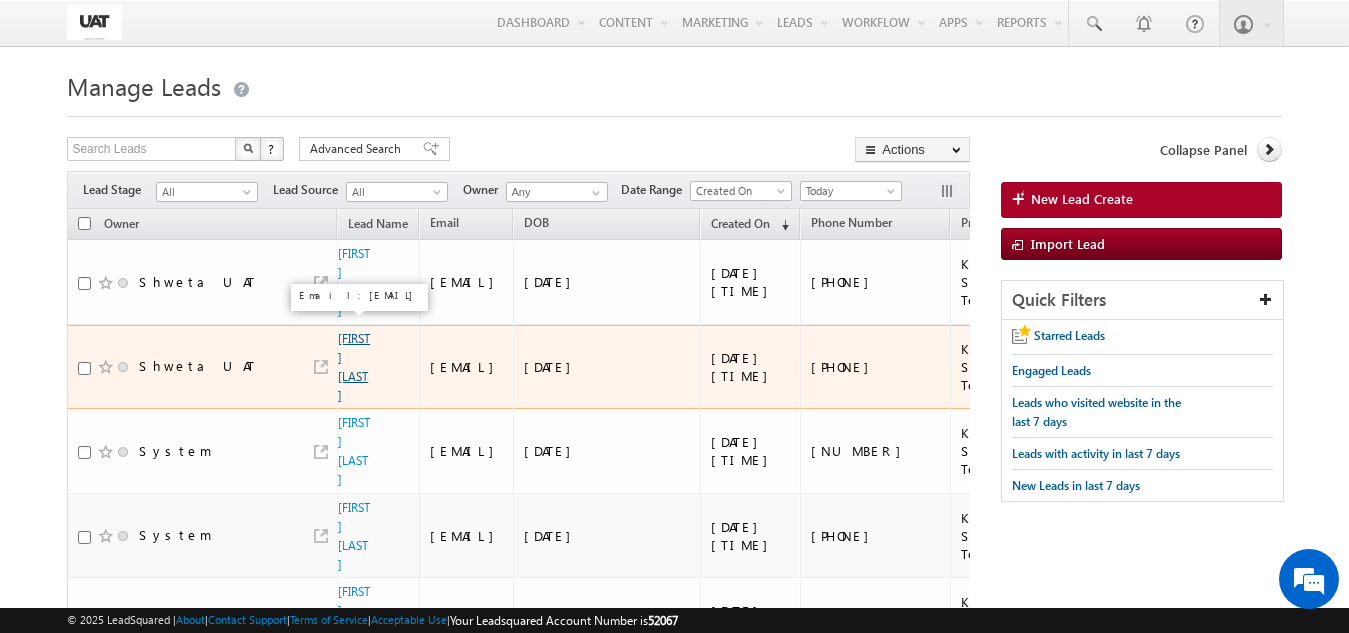 click on "Nisha Khan" at bounding box center [354, 367] 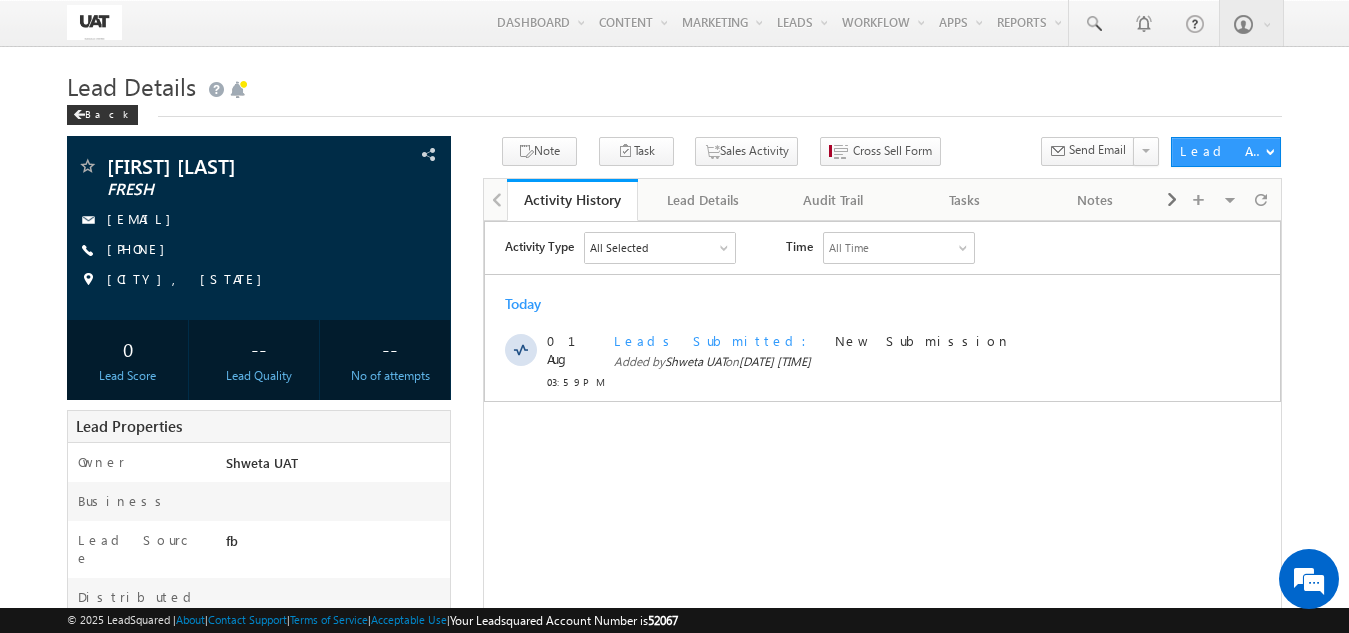 scroll, scrollTop: 0, scrollLeft: 0, axis: both 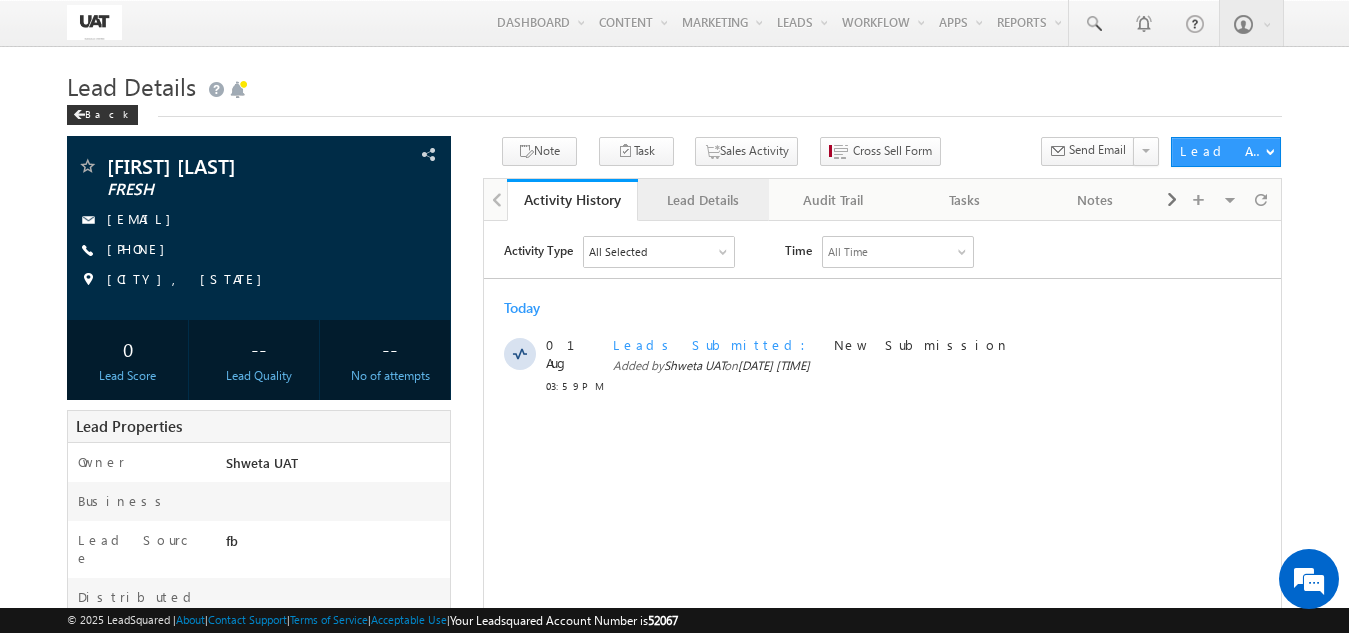 click on "Lead Details" at bounding box center [702, 200] 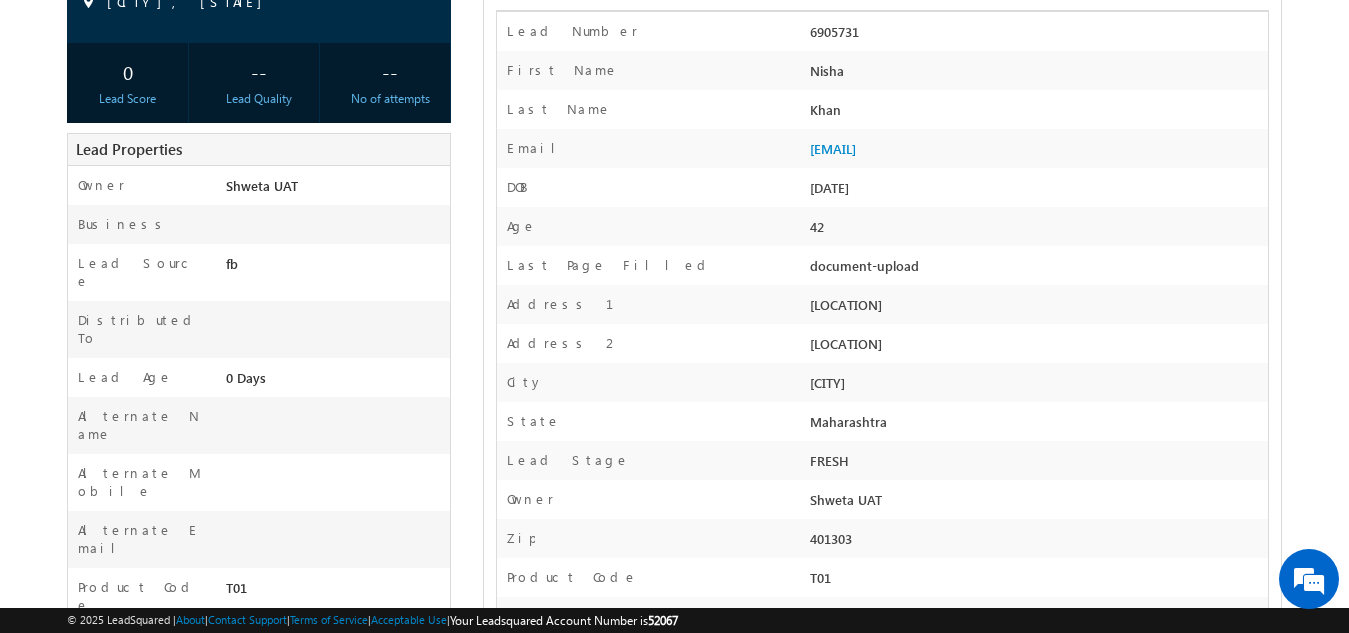 scroll, scrollTop: 400, scrollLeft: 0, axis: vertical 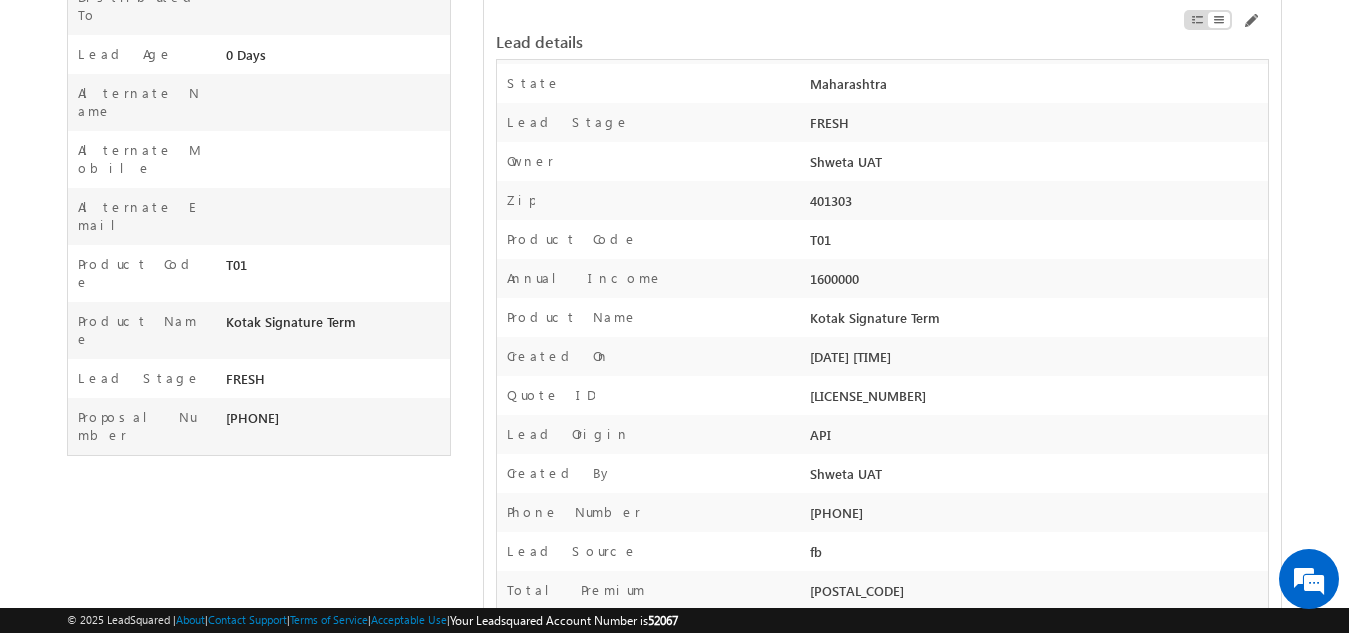 drag, startPoint x: 884, startPoint y: 388, endPoint x: 812, endPoint y: 396, distance: 72.443085 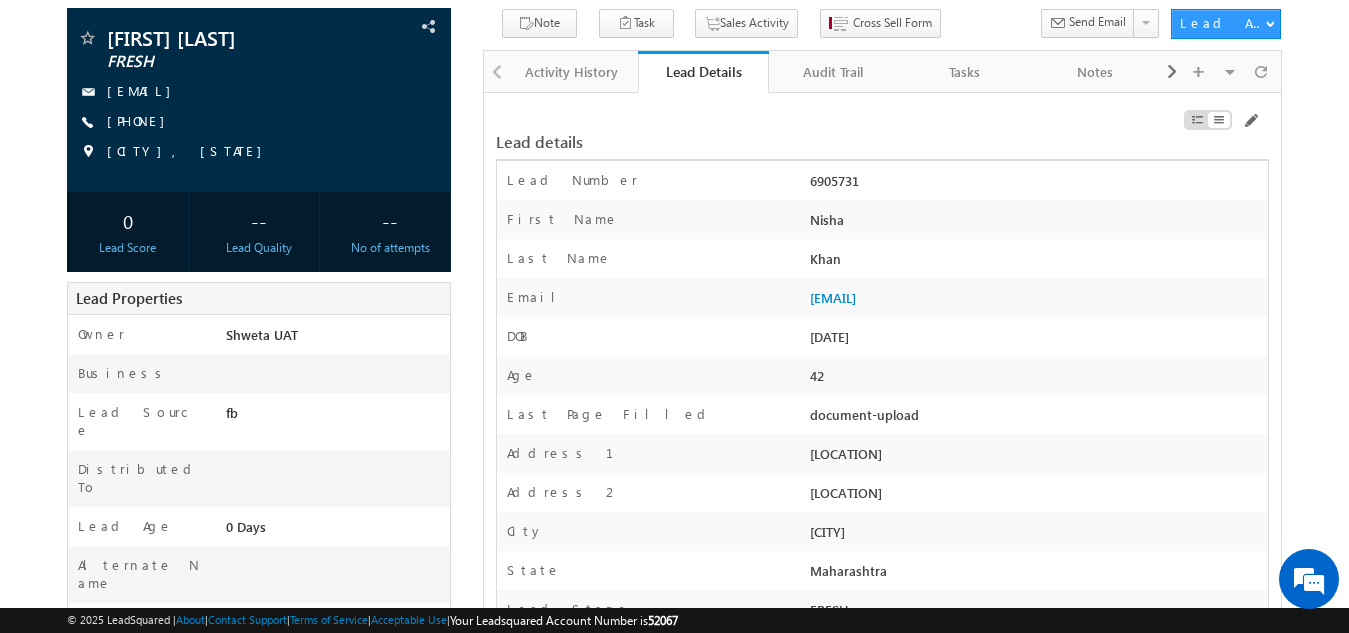scroll, scrollTop: 0, scrollLeft: 0, axis: both 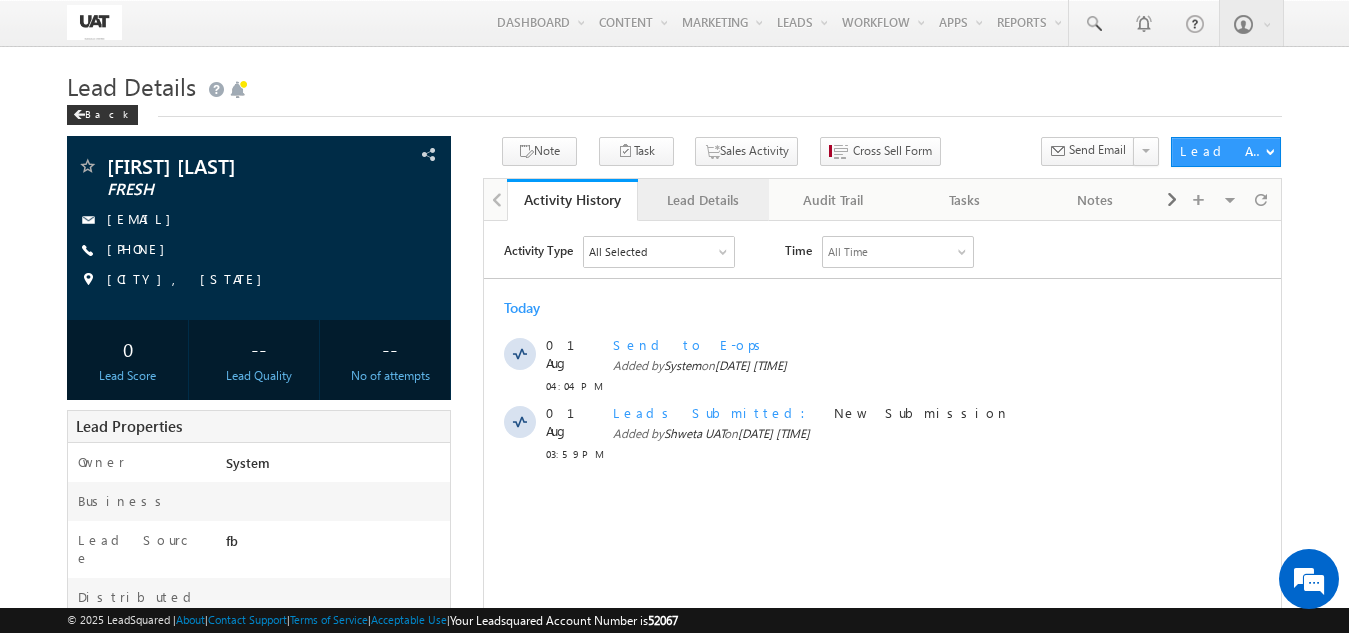 click on "Lead Details" at bounding box center (702, 200) 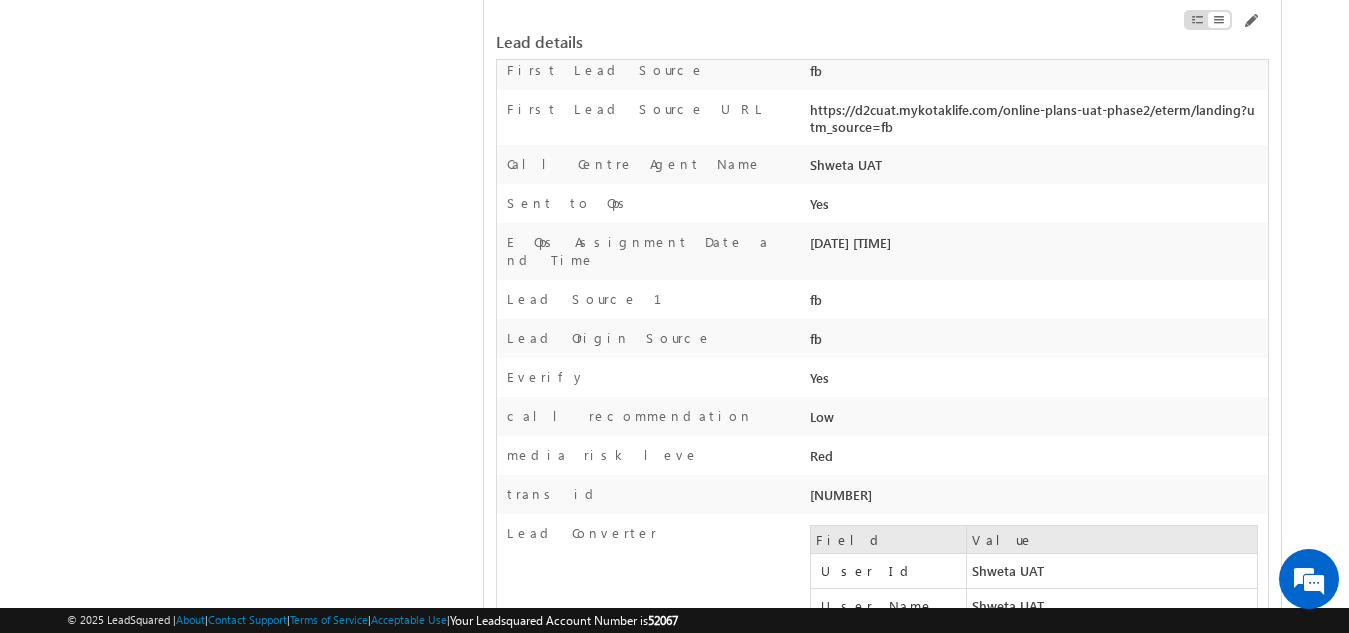 scroll, scrollTop: 679, scrollLeft: 0, axis: vertical 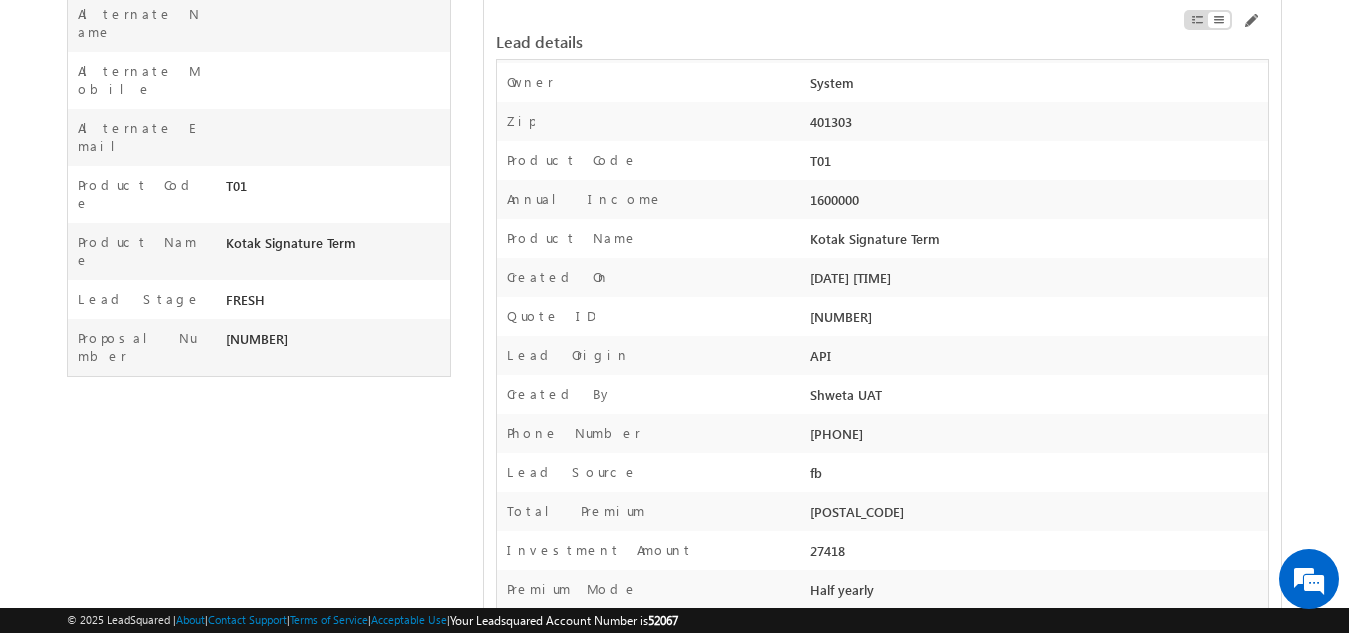 drag, startPoint x: 899, startPoint y: 313, endPoint x: 810, endPoint y: 319, distance: 89.20202 